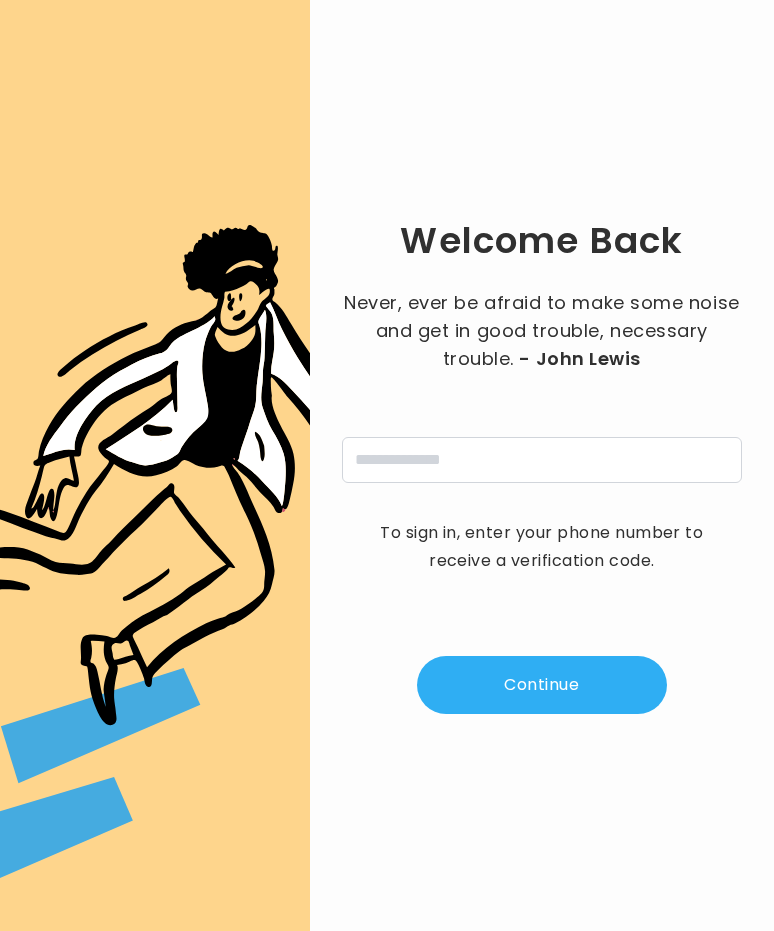 scroll, scrollTop: 0, scrollLeft: 0, axis: both 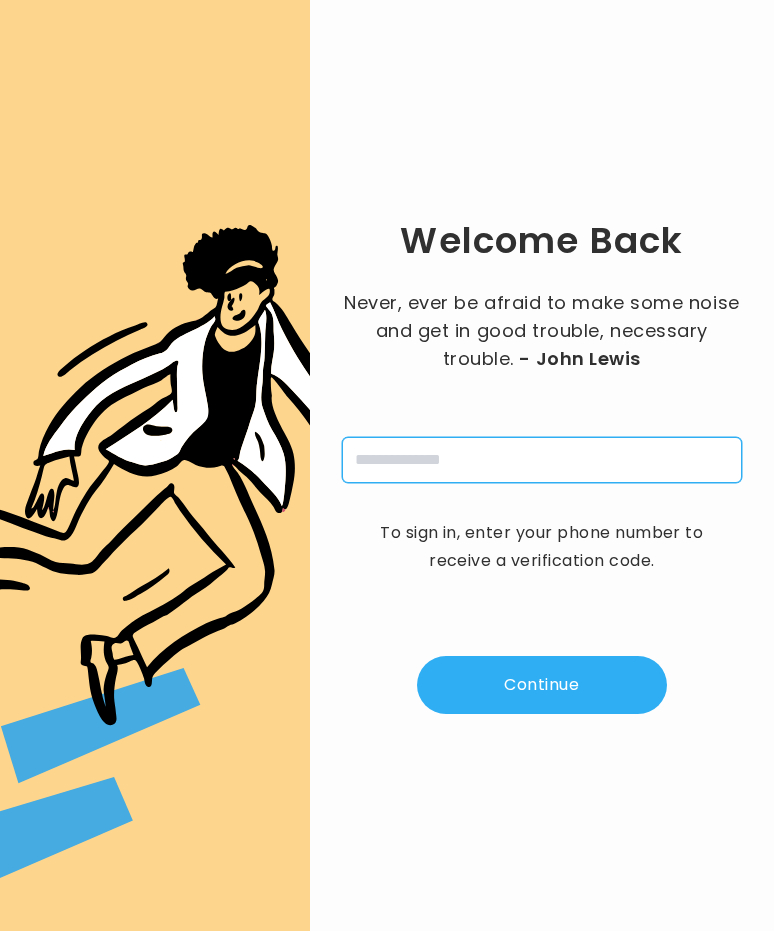 click at bounding box center [542, 460] 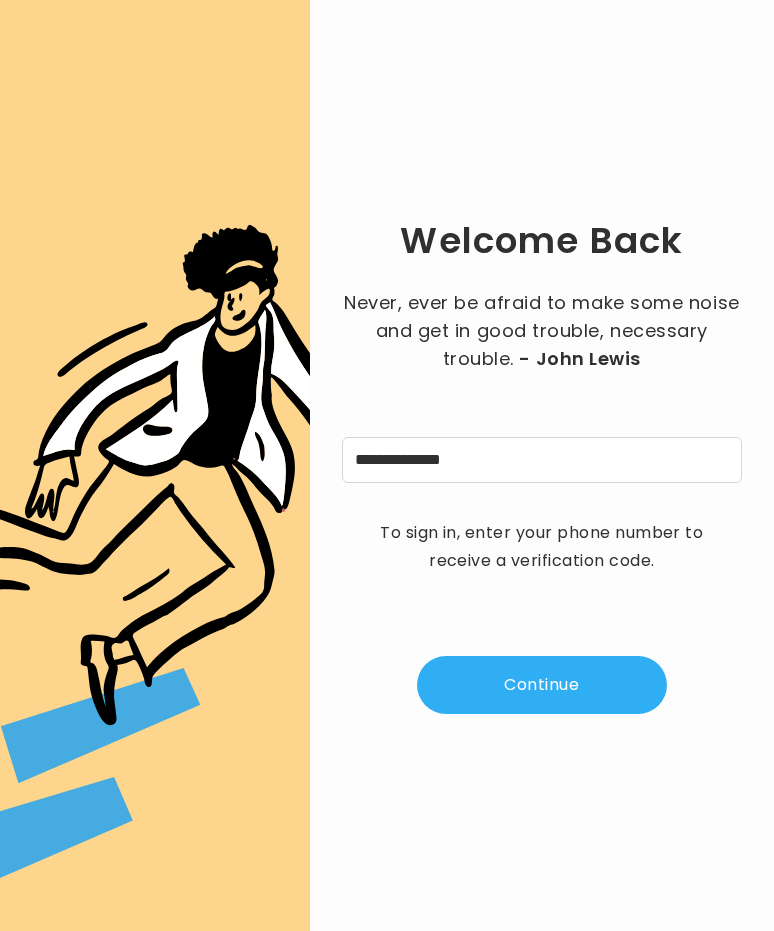 click on "Continue" at bounding box center [542, 685] 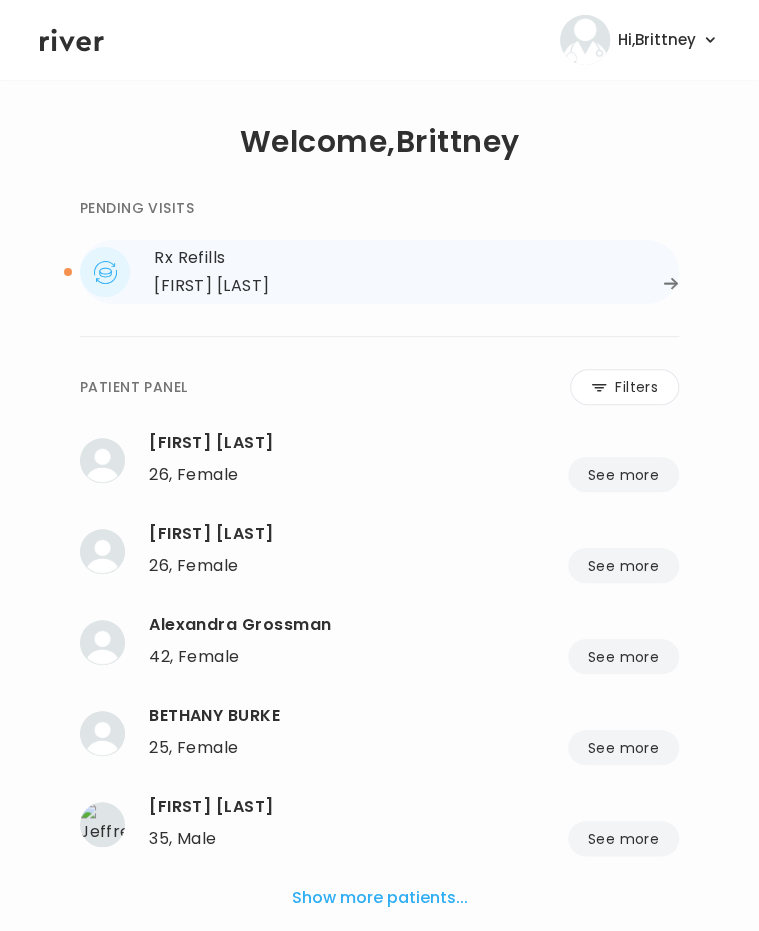 click on "[FIRST] [LAST]" at bounding box center [416, 286] 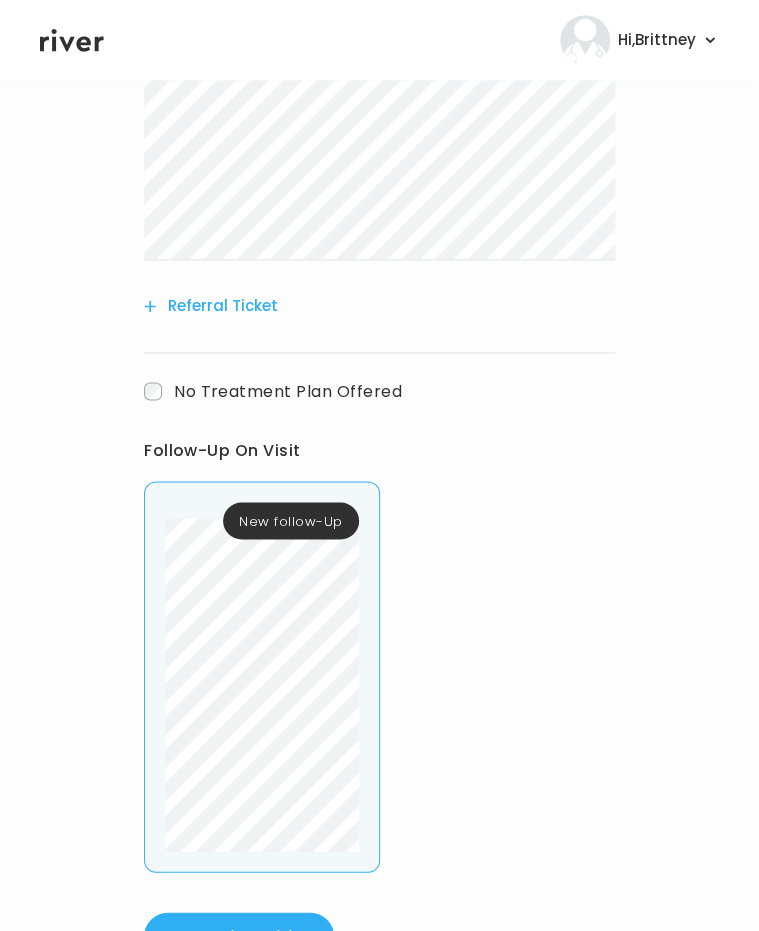 scroll, scrollTop: 742, scrollLeft: 0, axis: vertical 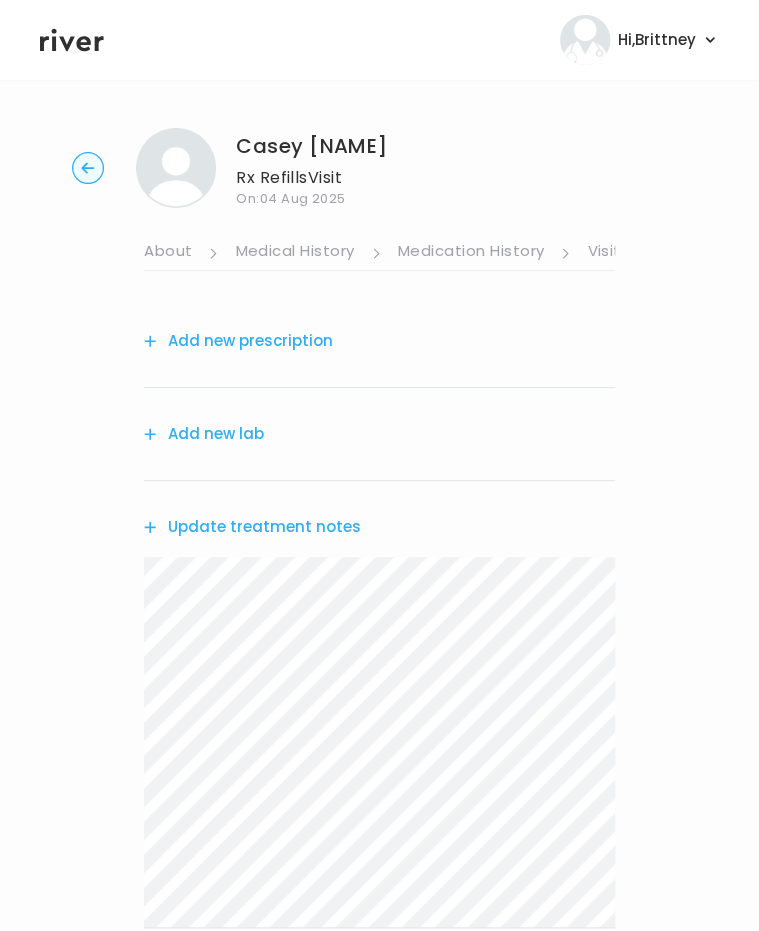 click on "Add new lab" at bounding box center (204, 434) 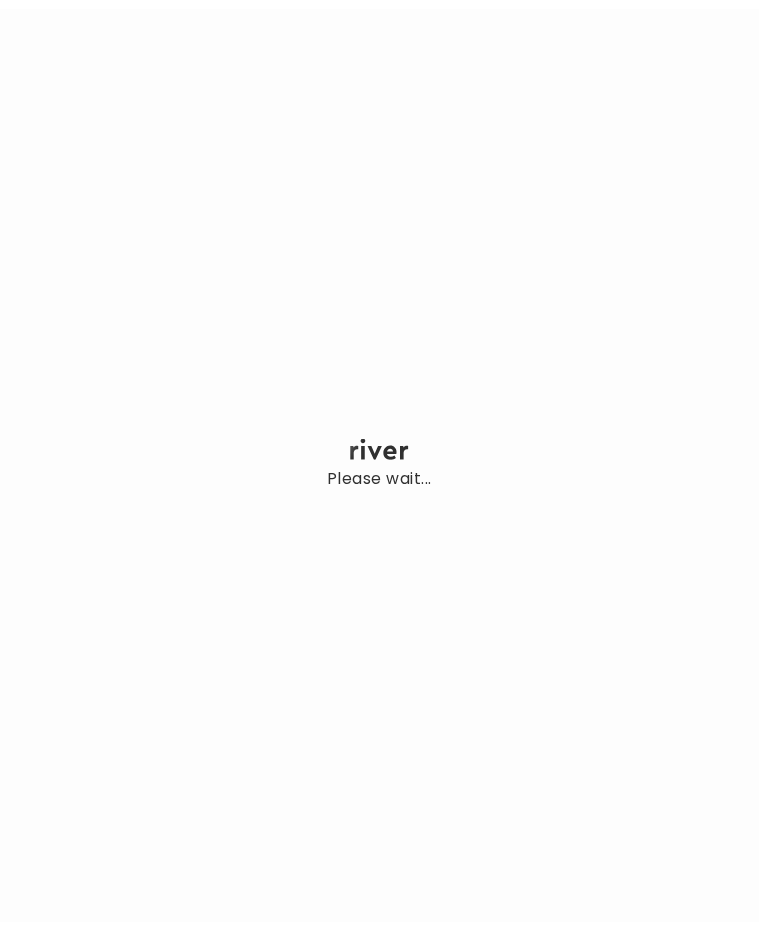 scroll, scrollTop: 0, scrollLeft: 0, axis: both 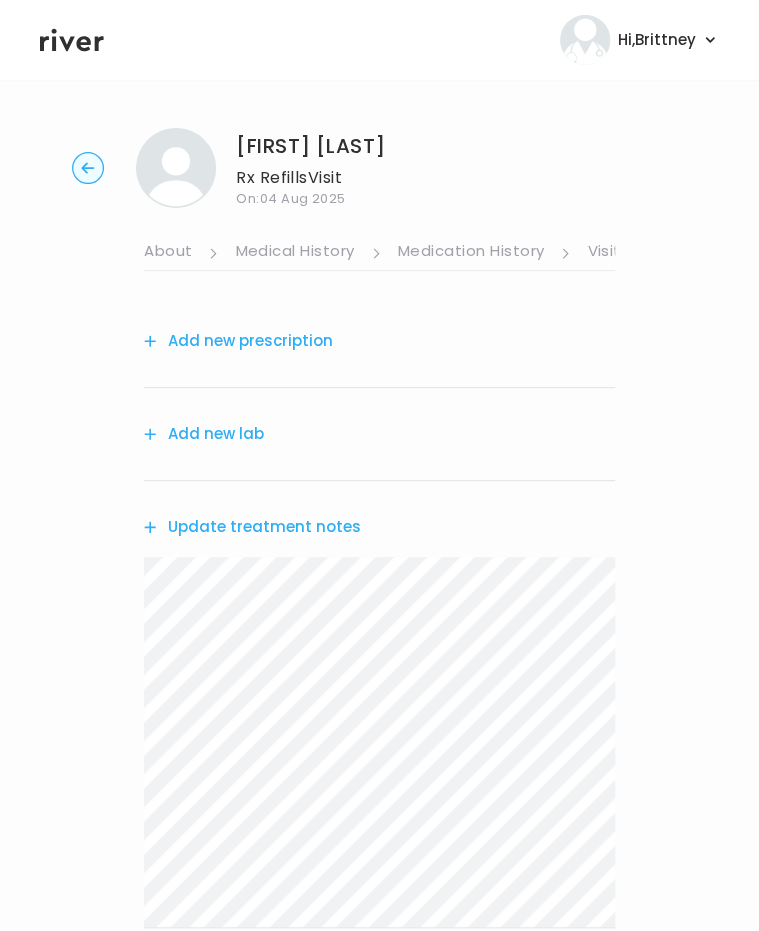 click on "Add new lab" at bounding box center (204, 434) 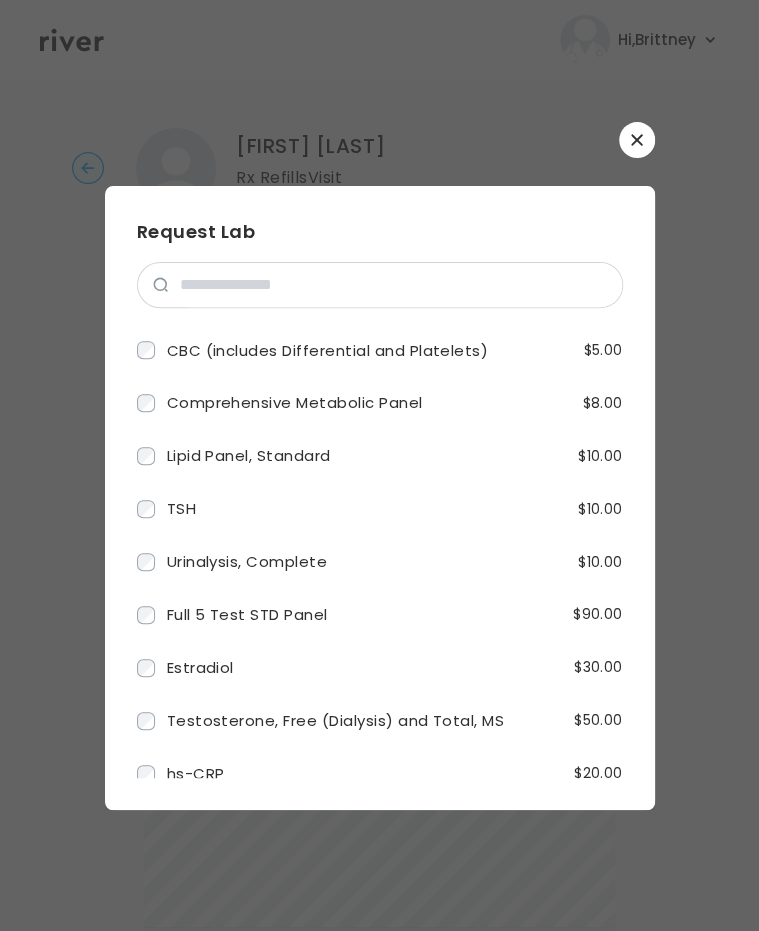 click at bounding box center [379, 465] 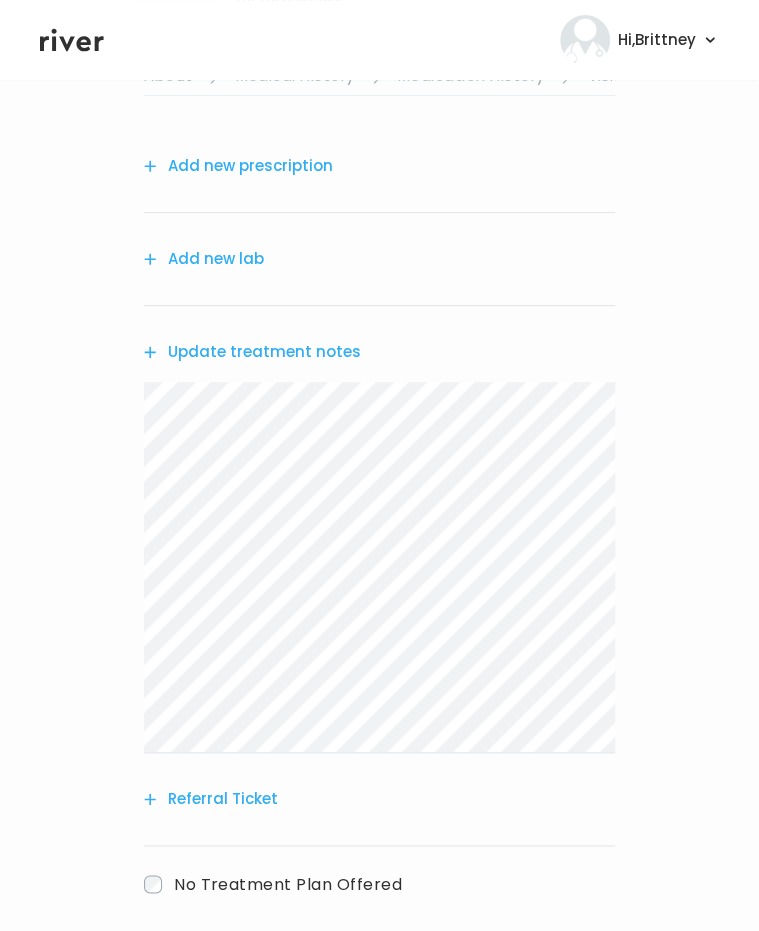 scroll, scrollTop: 148, scrollLeft: 0, axis: vertical 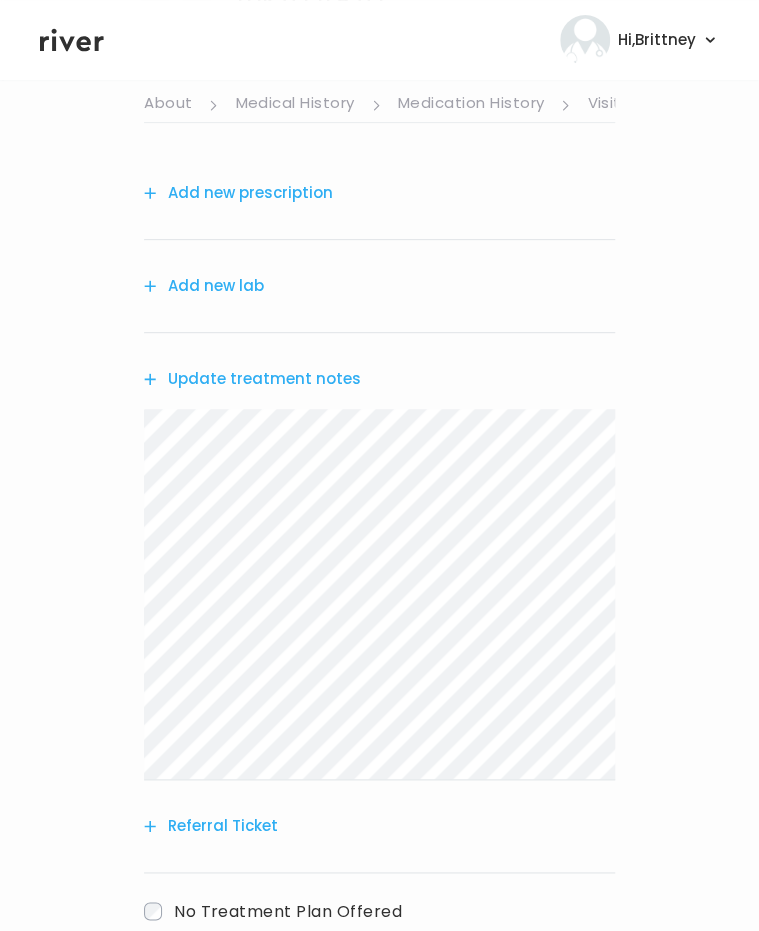 click on "Add new lab" at bounding box center (204, 286) 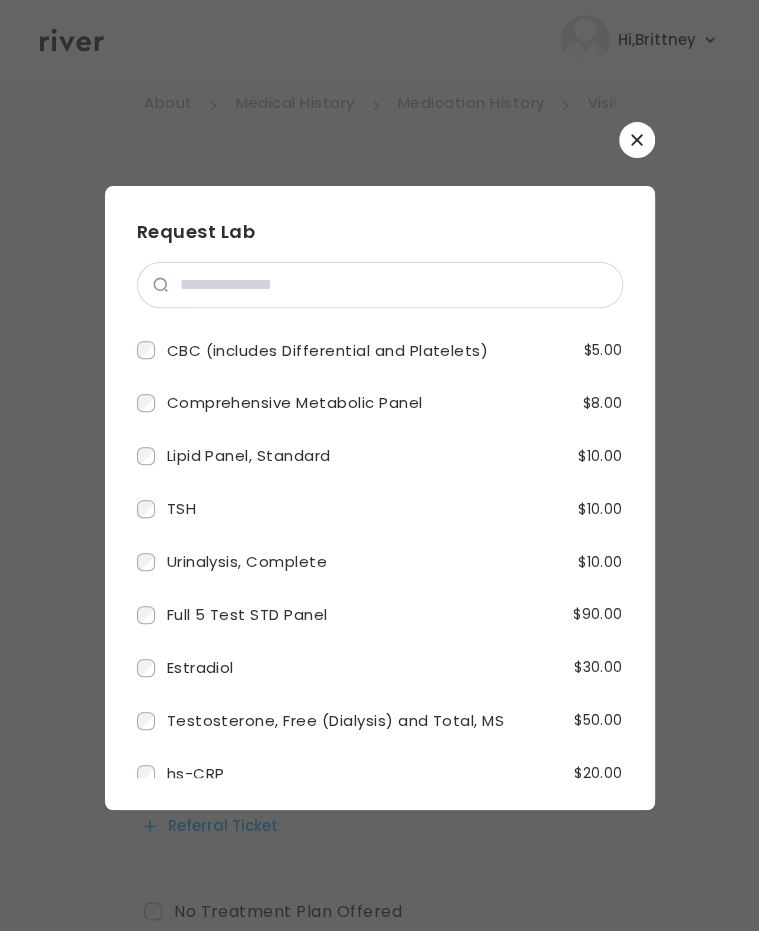 click at bounding box center (637, 140) 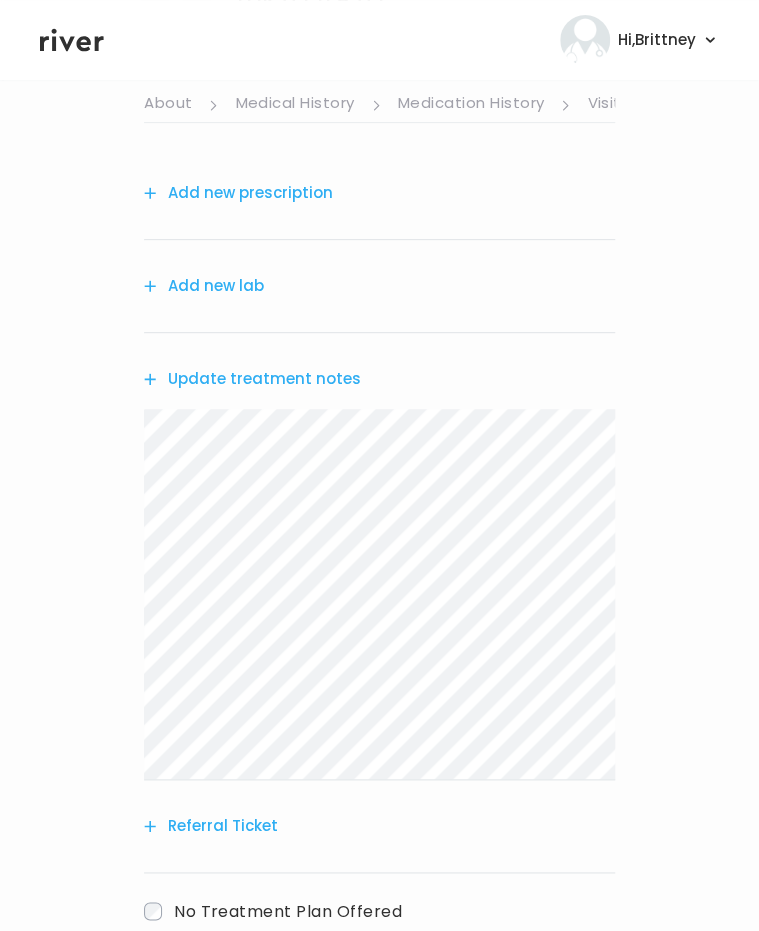 scroll, scrollTop: 0, scrollLeft: 0, axis: both 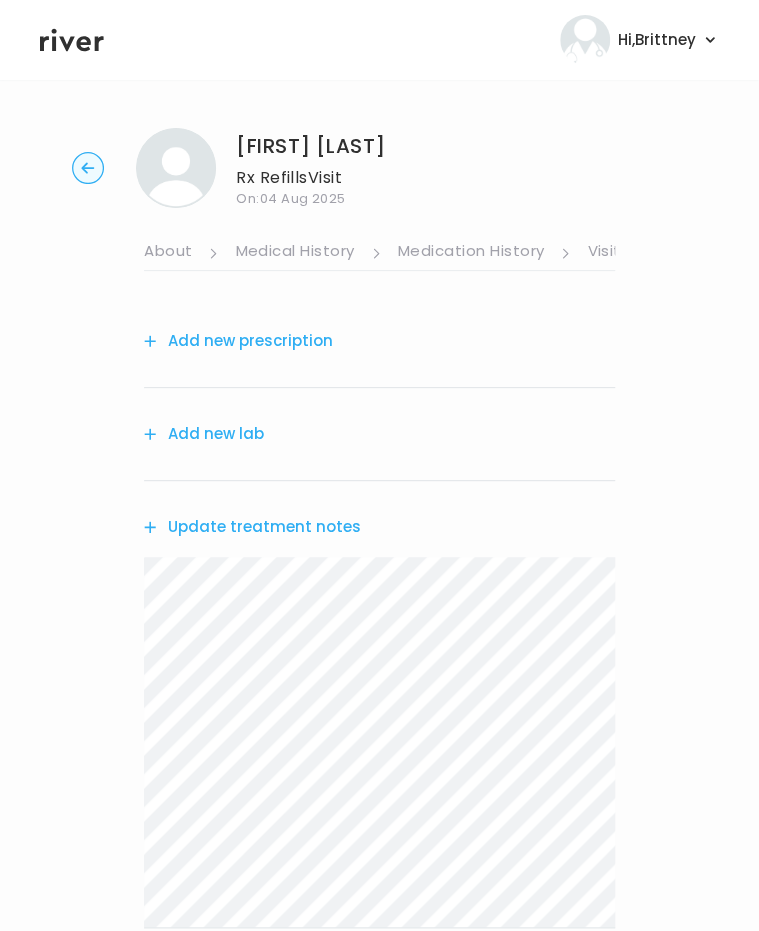 click on "Add new prescription" at bounding box center [238, 341] 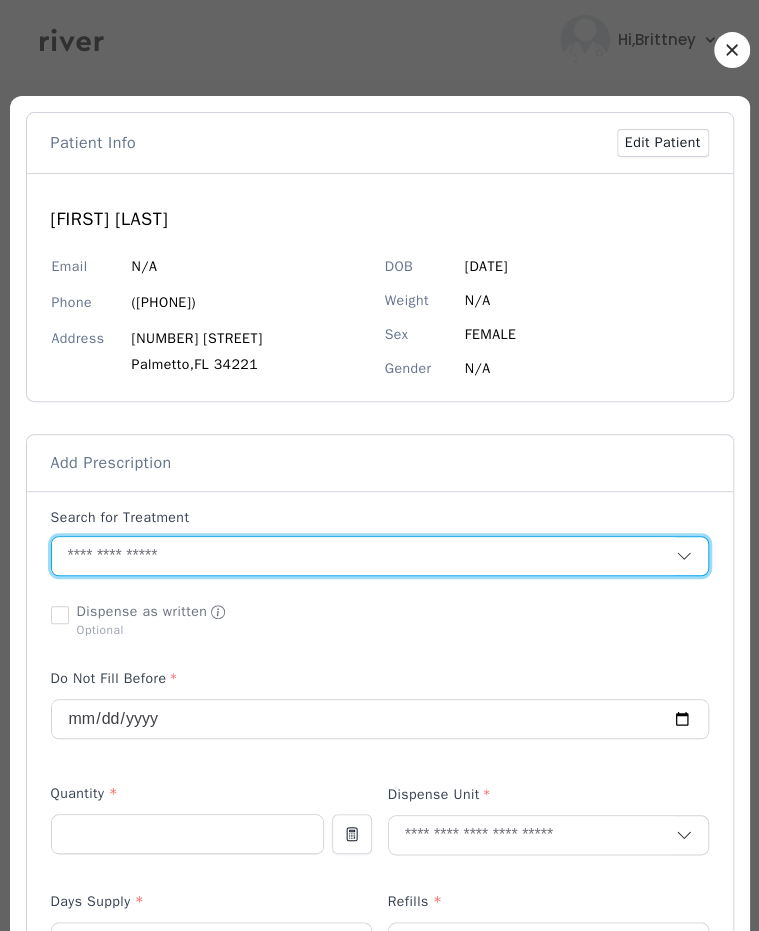 click at bounding box center (364, 556) 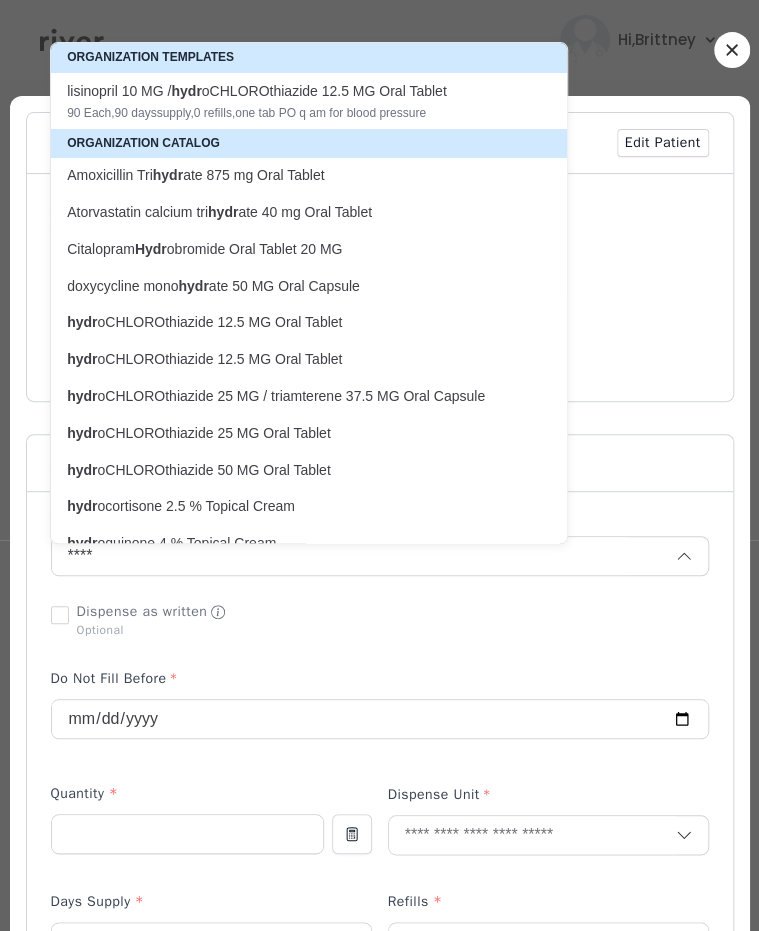 click on "hydr oCHLOROthiazide 25 MG Oral Tablet" at bounding box center (297, 433) 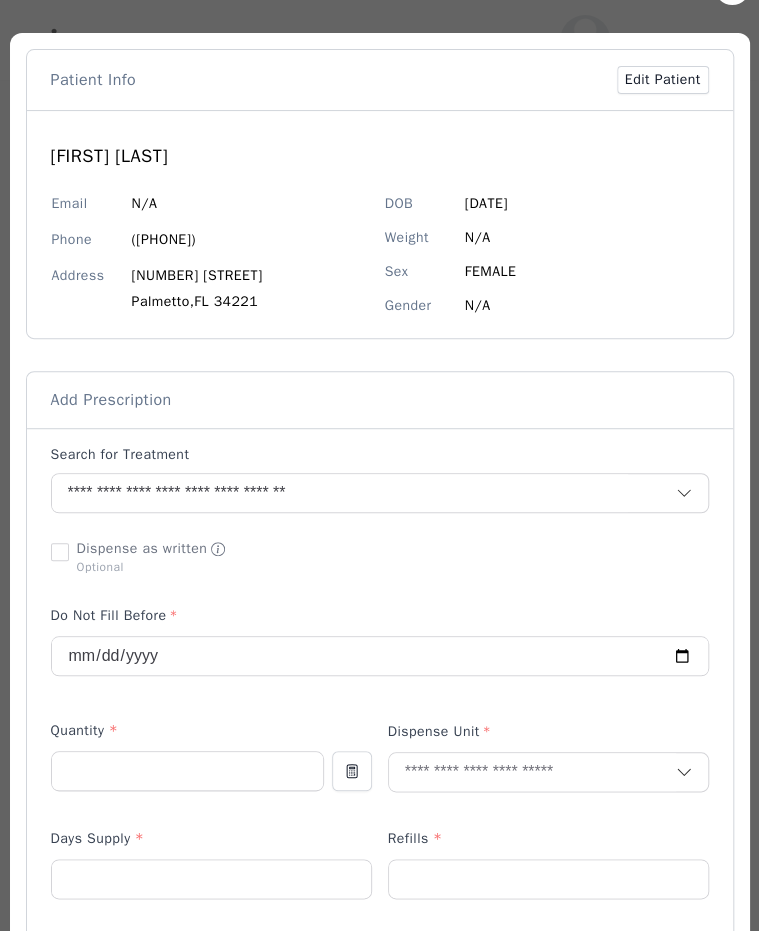 scroll, scrollTop: 108, scrollLeft: 0, axis: vertical 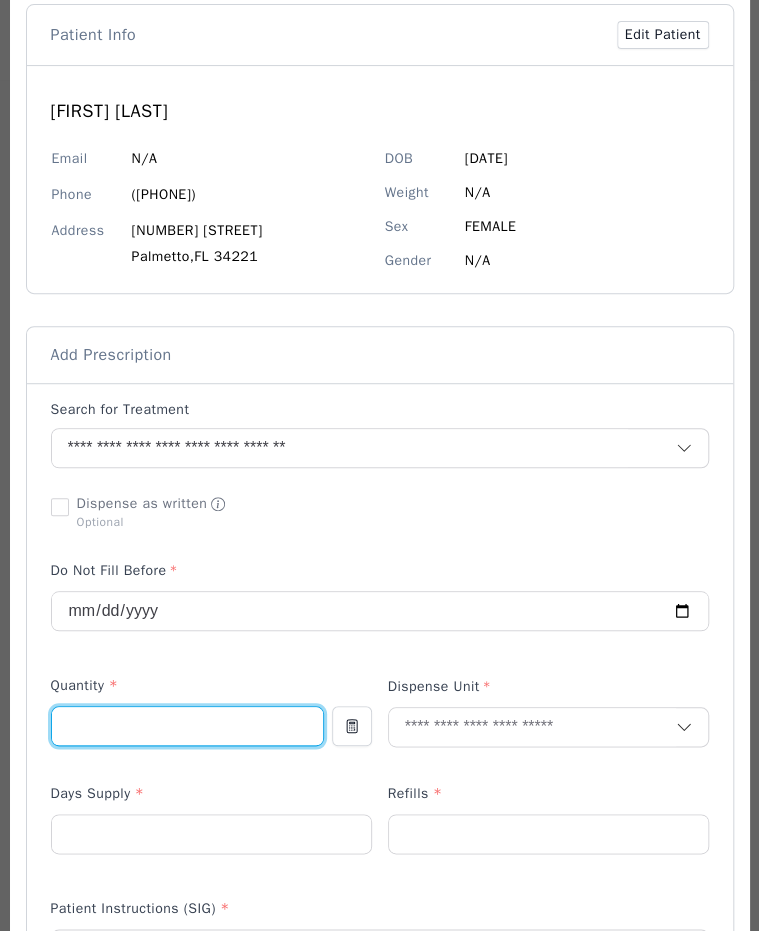 click at bounding box center (187, 726) 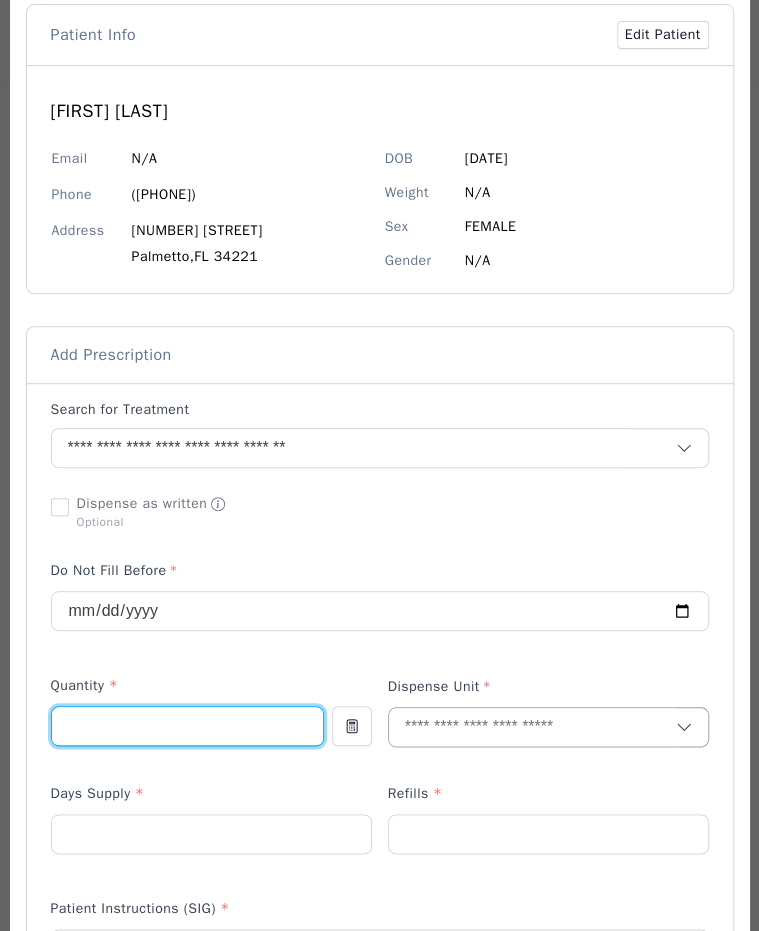 type on "**" 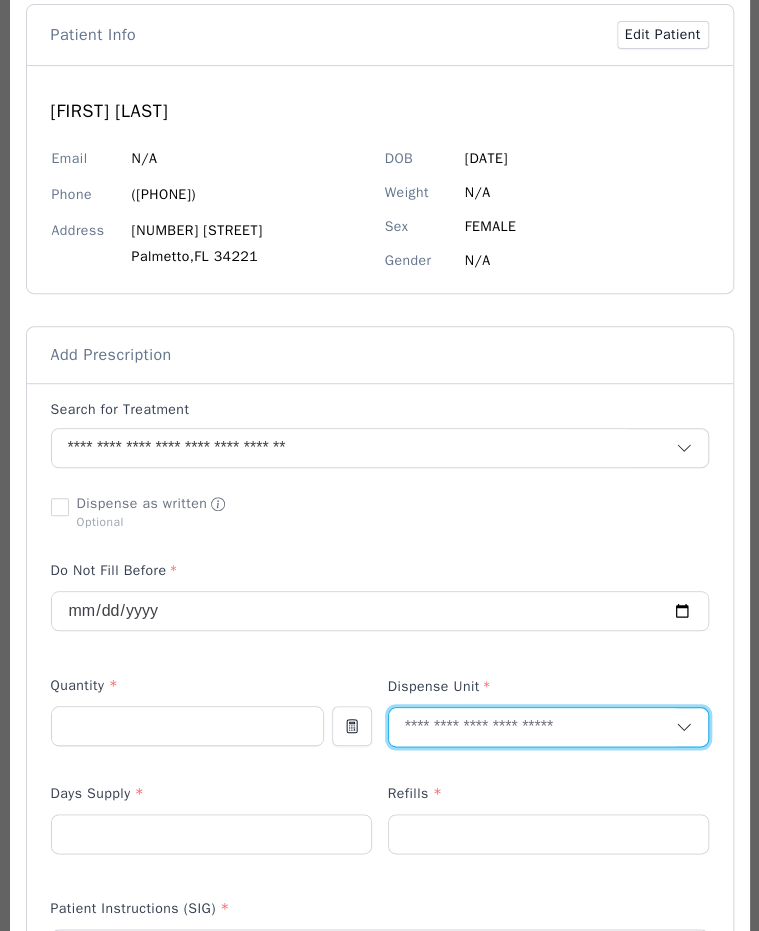 click at bounding box center [532, 727] 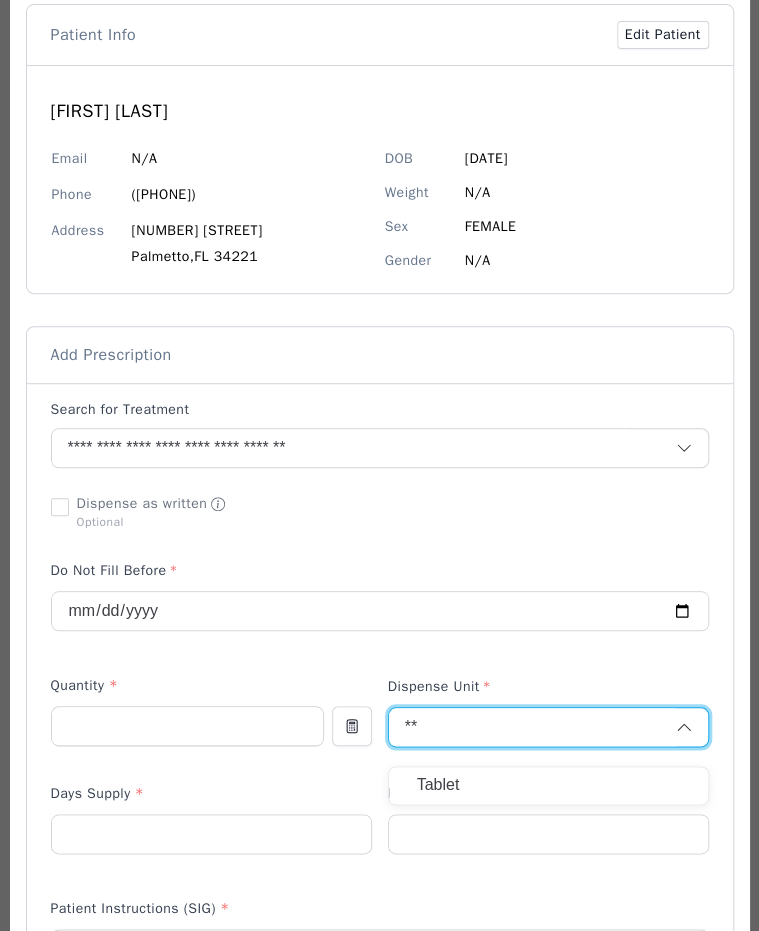 type on "**" 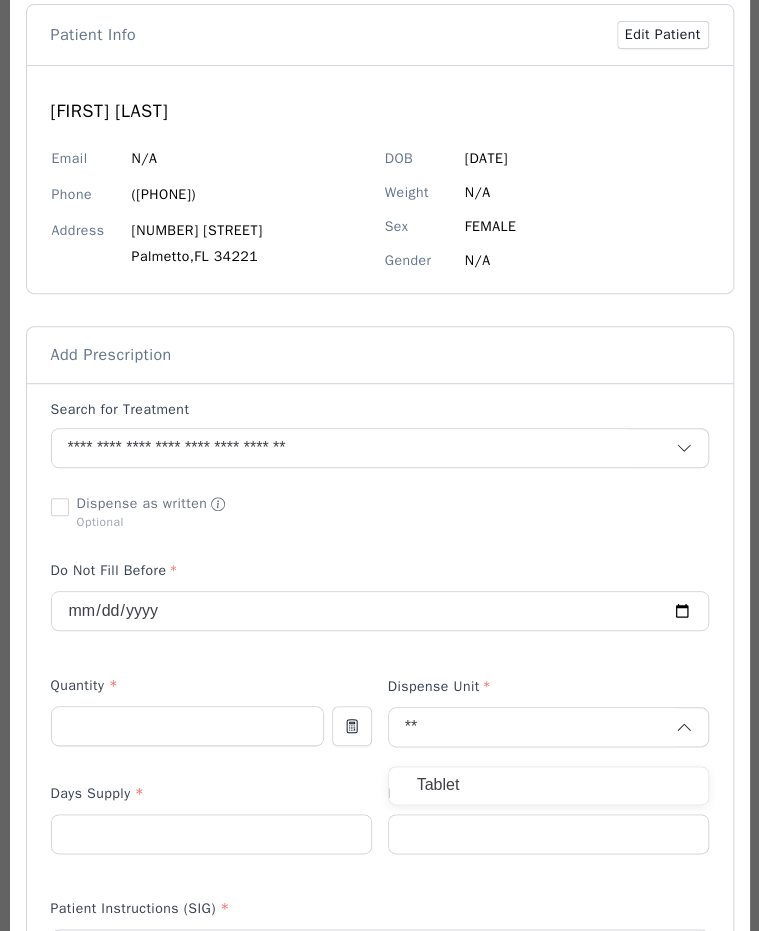 click on "Tablet" at bounding box center (548, 785) 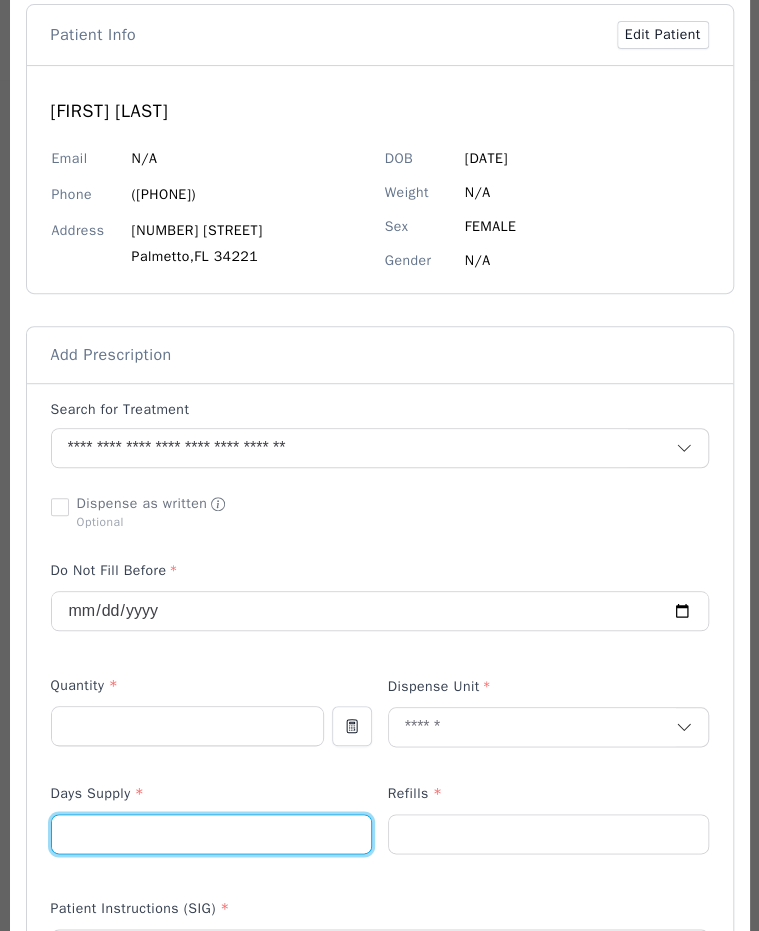 click at bounding box center [211, 834] 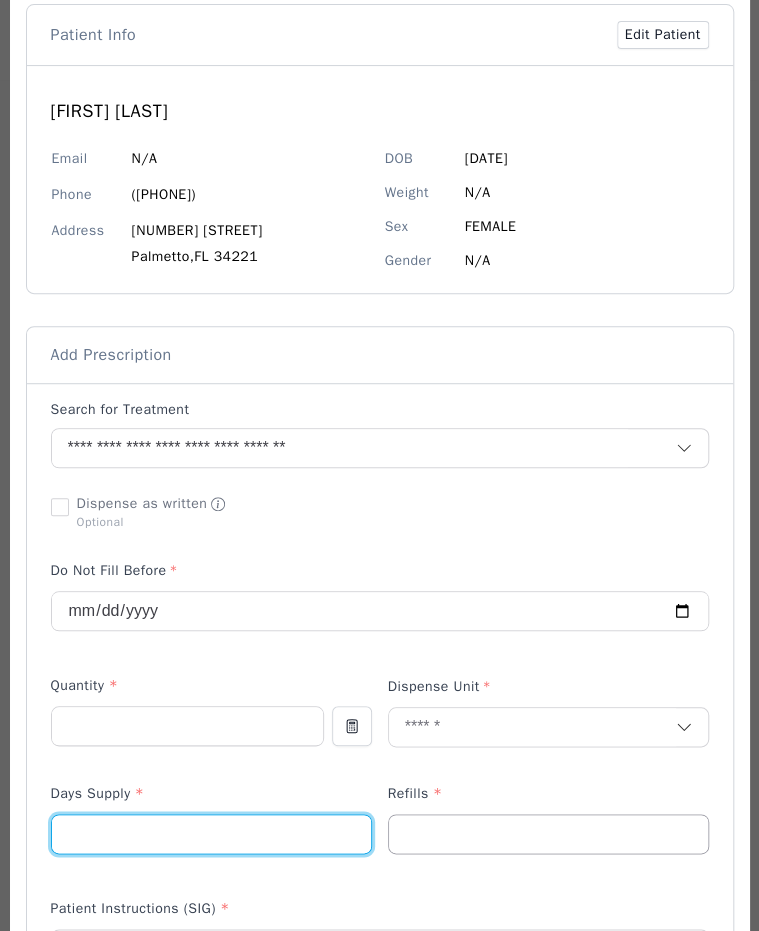 type on "**" 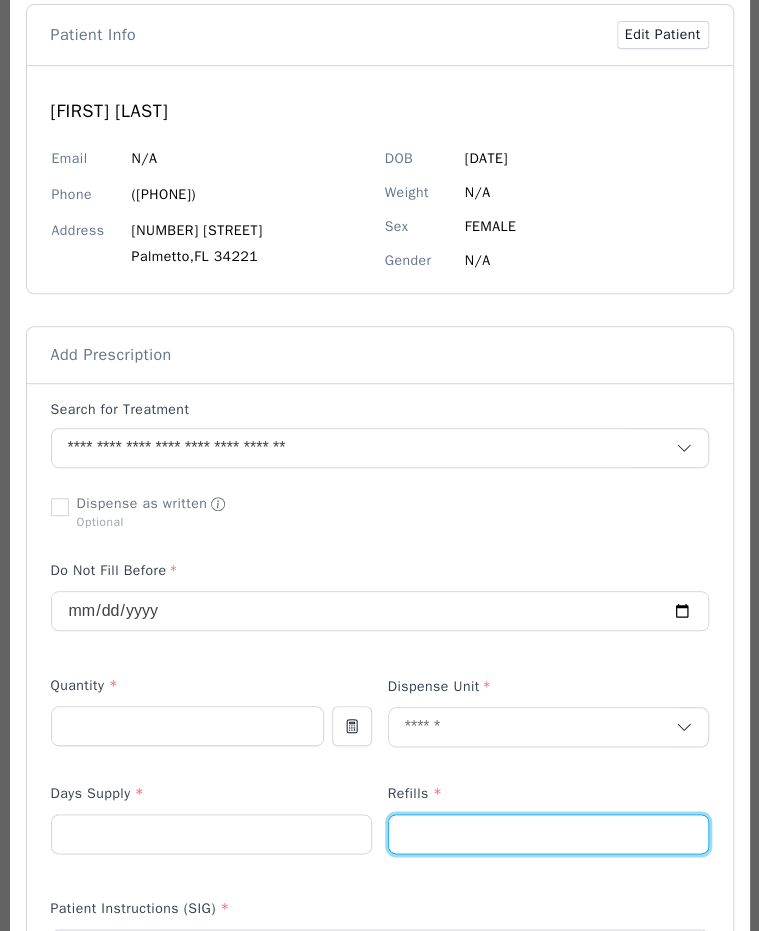 click at bounding box center [548, 834] 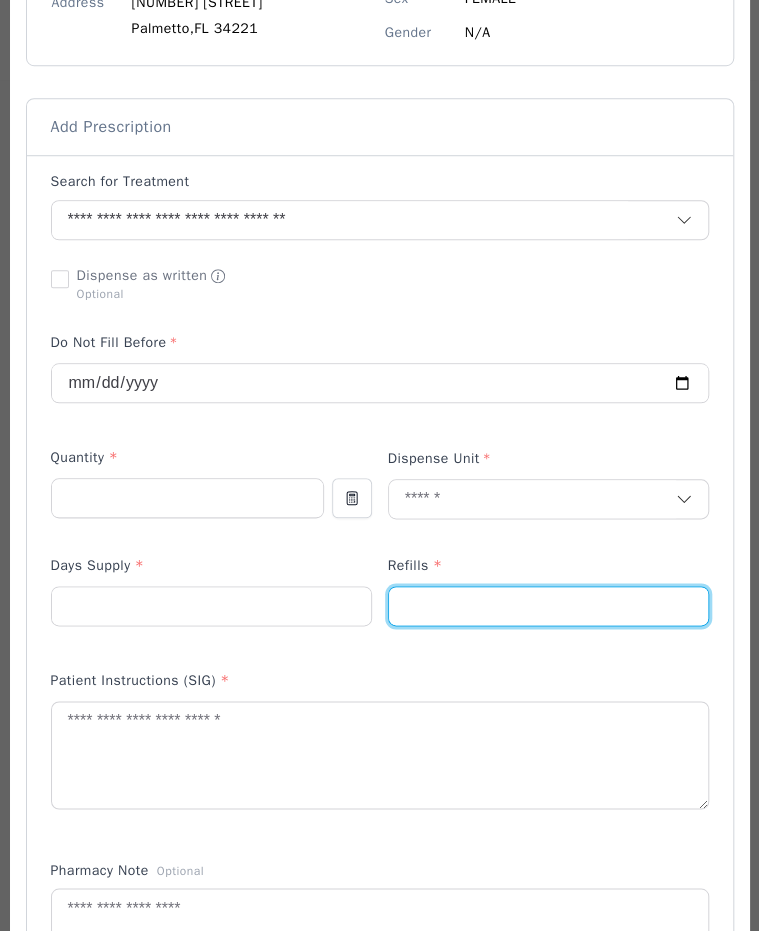 scroll, scrollTop: 344, scrollLeft: 0, axis: vertical 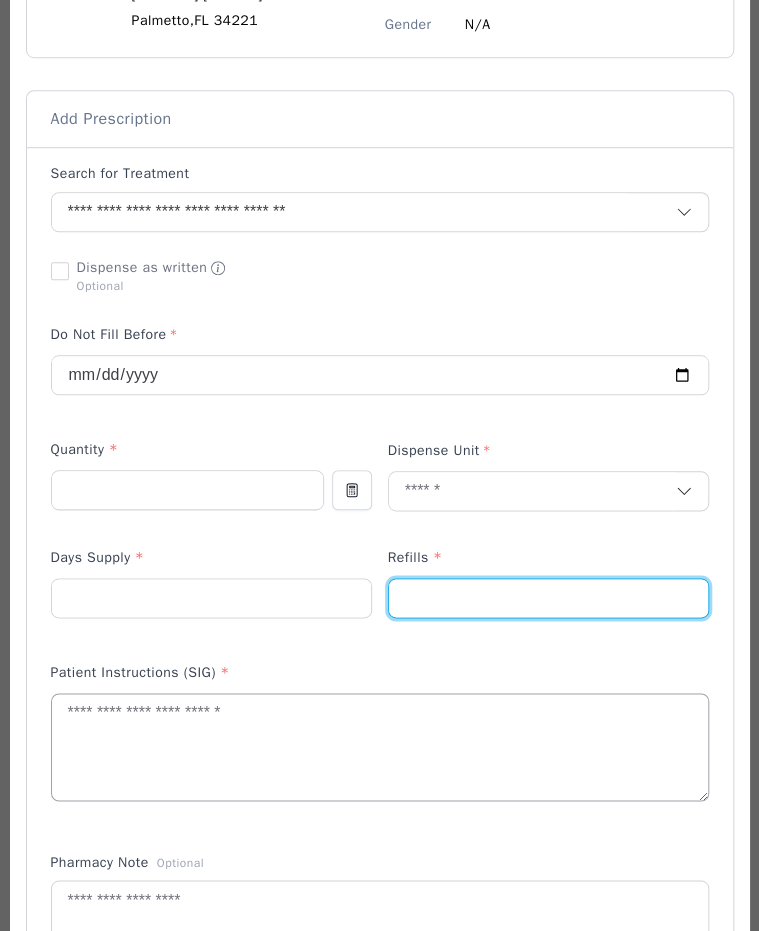 type on "*" 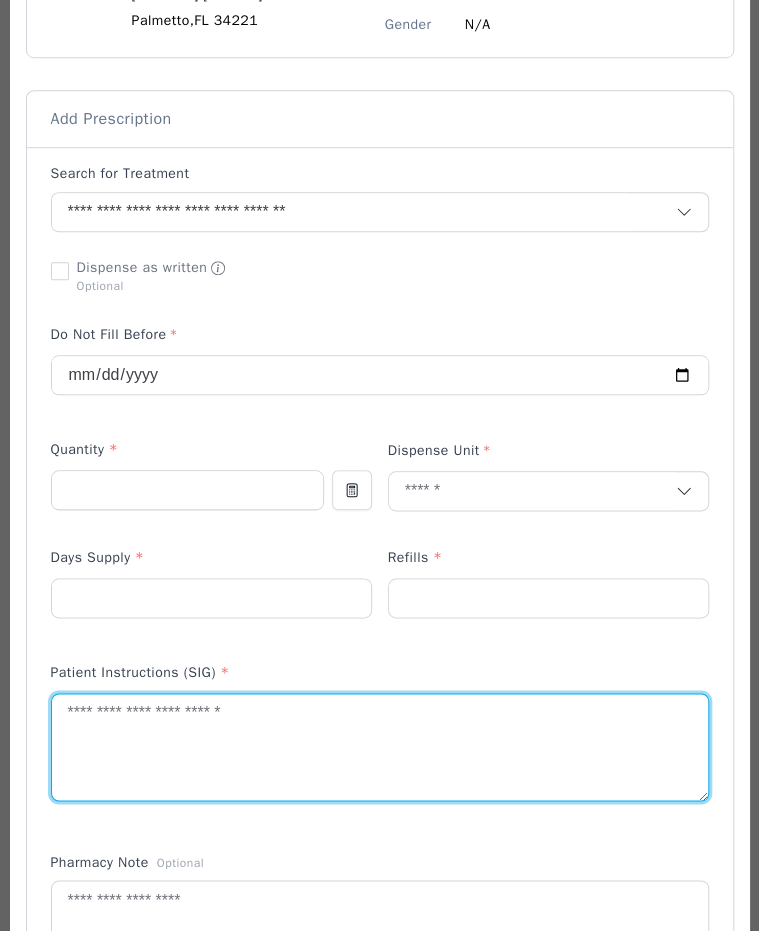click at bounding box center (380, 747) 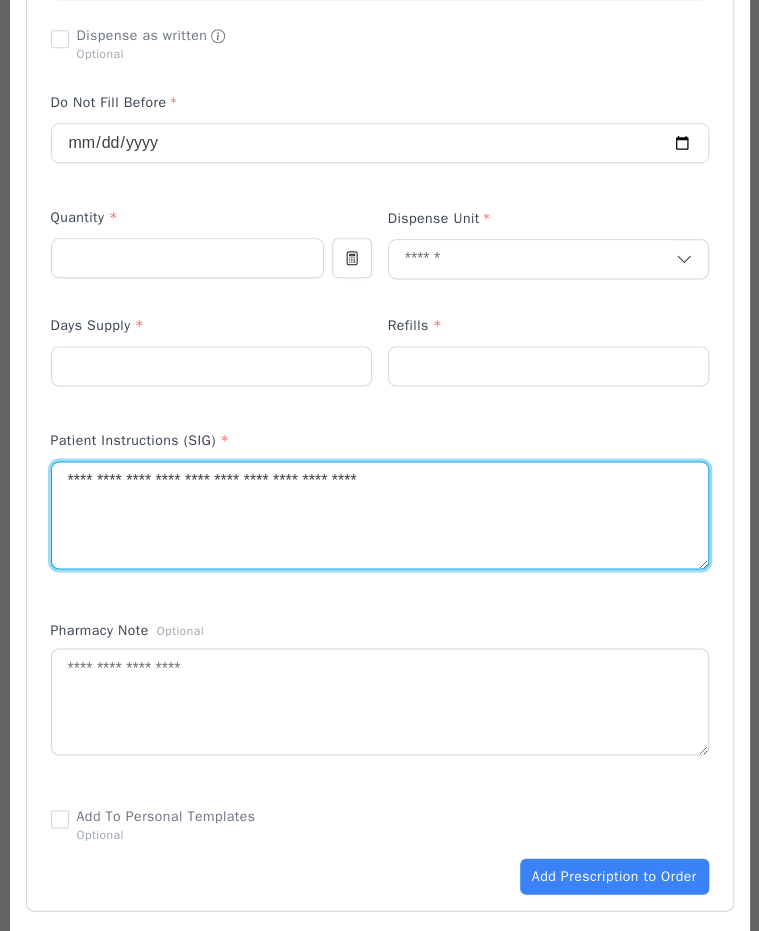 scroll, scrollTop: 578, scrollLeft: 0, axis: vertical 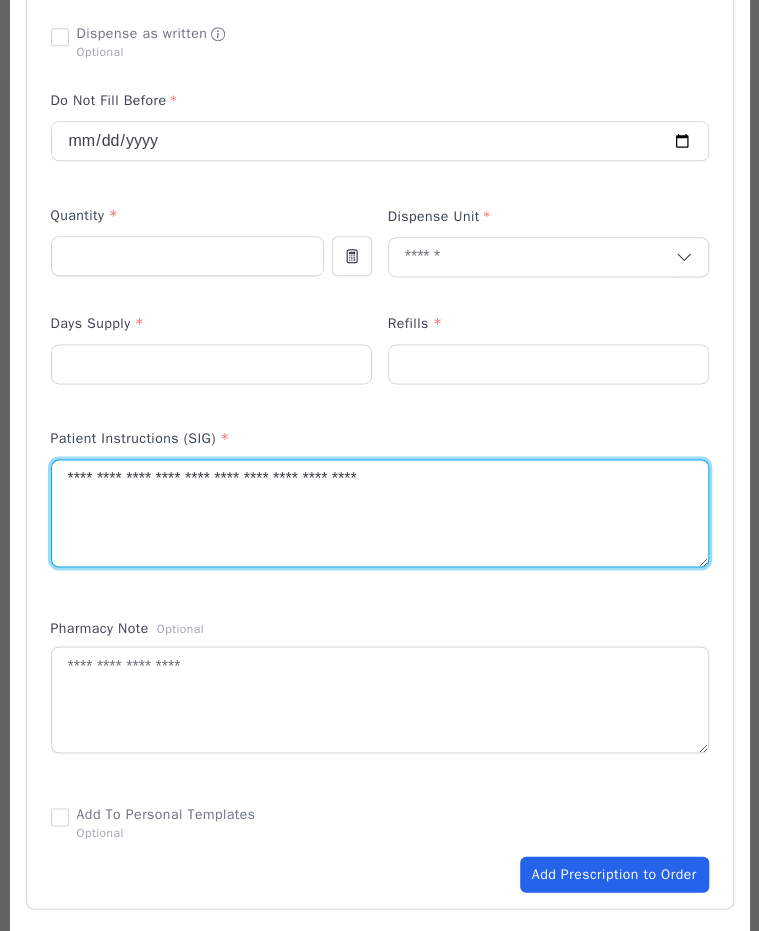 type on "**********" 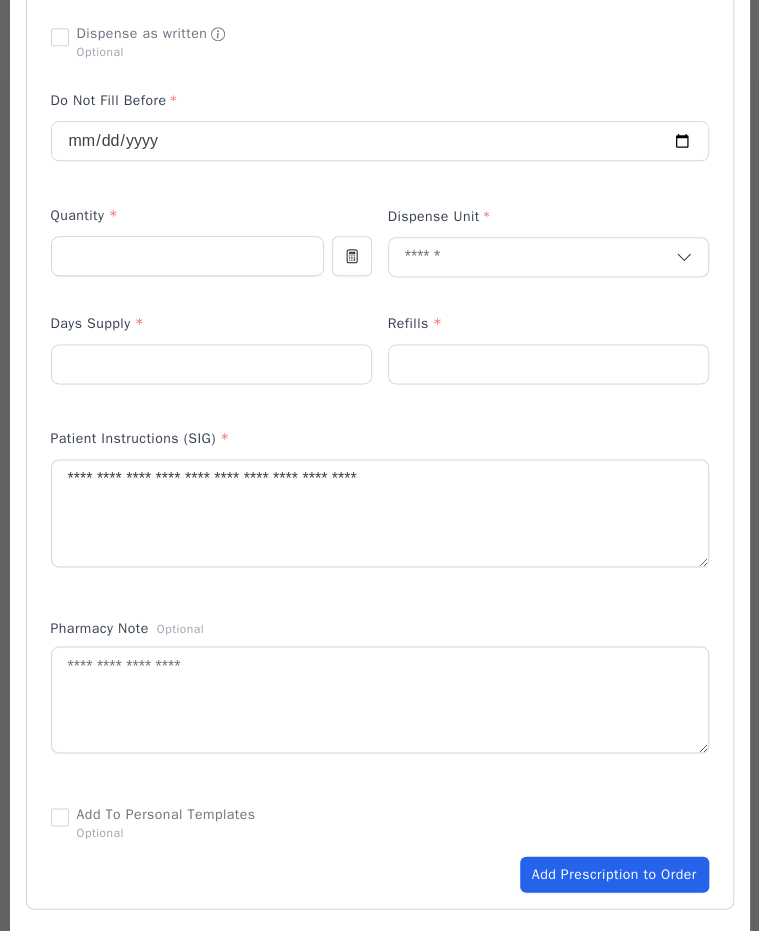 click on "Add Prescription to Order" at bounding box center [614, 874] 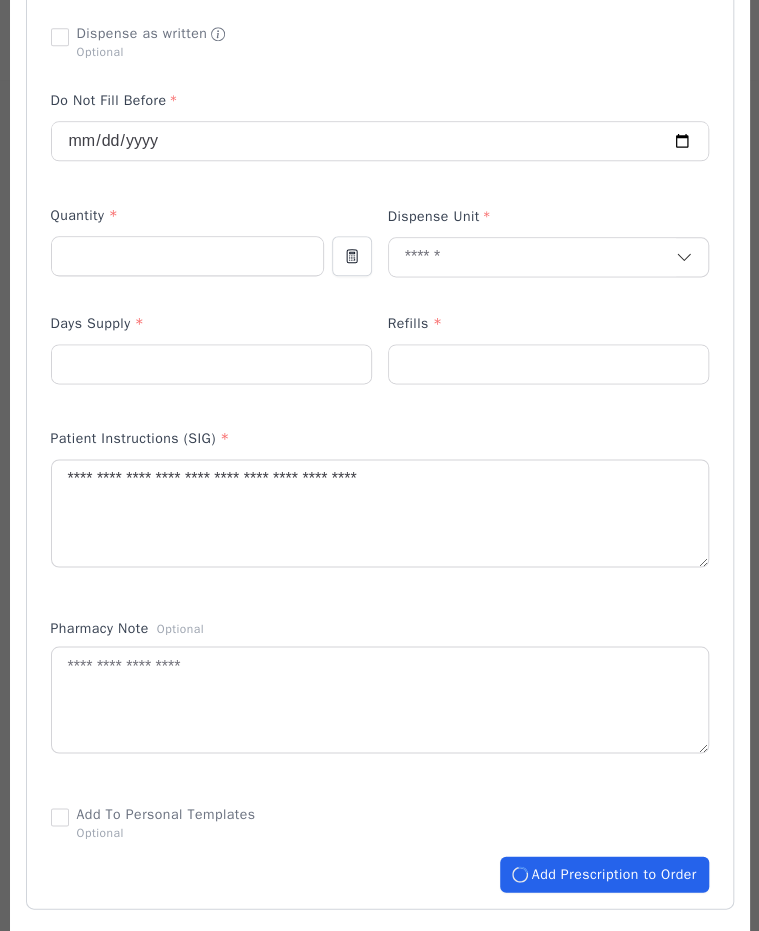 type 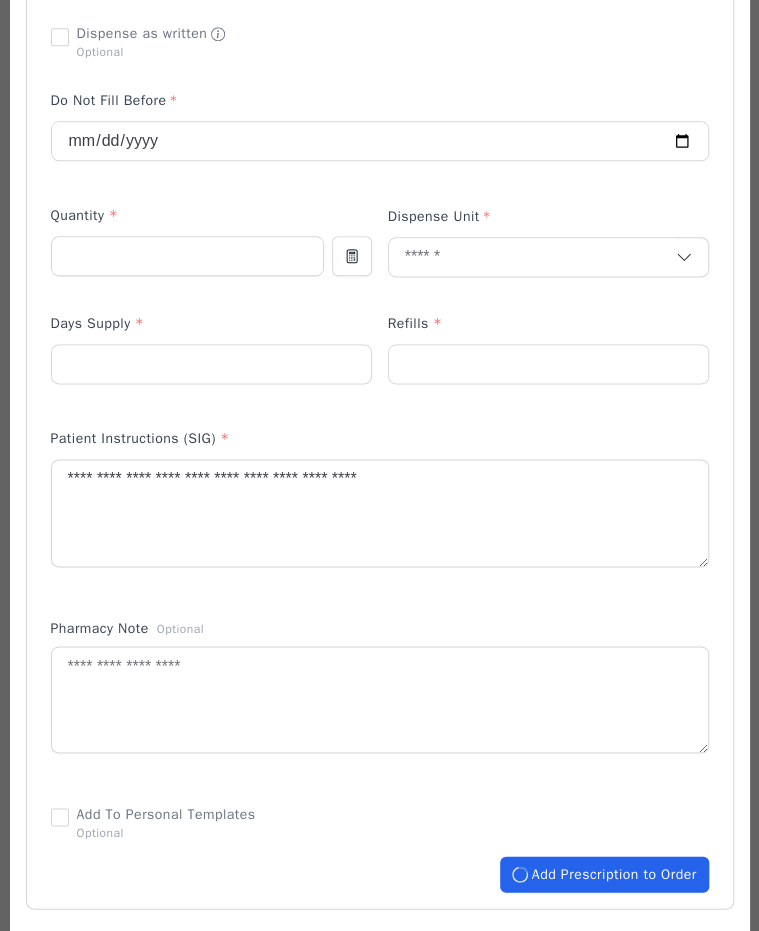 type 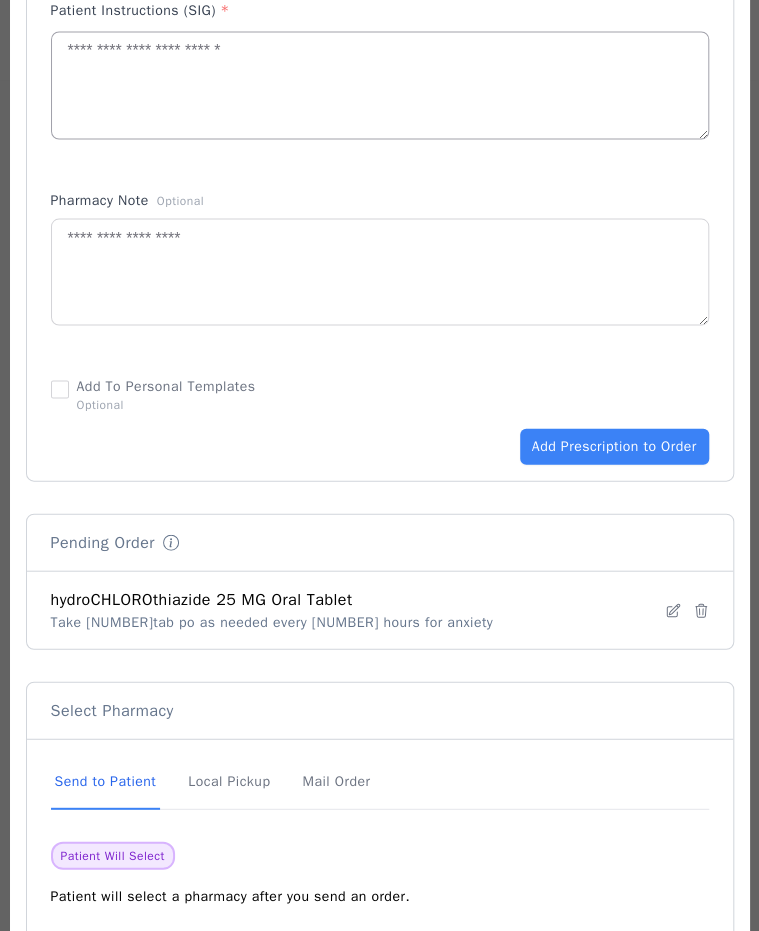 scroll, scrollTop: 1142, scrollLeft: 0, axis: vertical 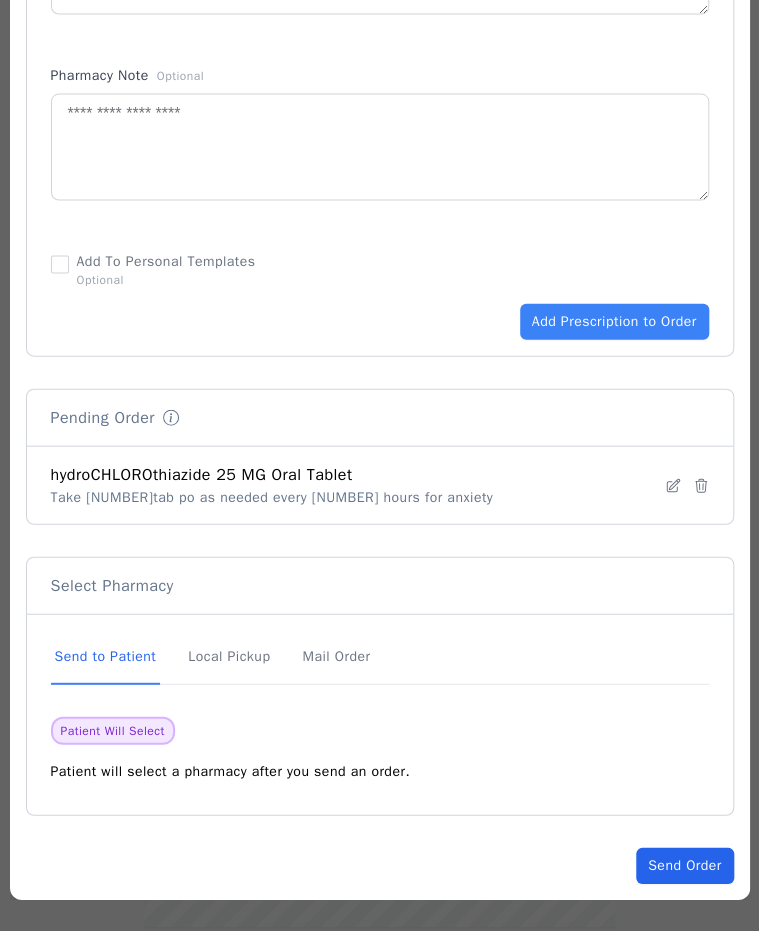 click on "Send Order" 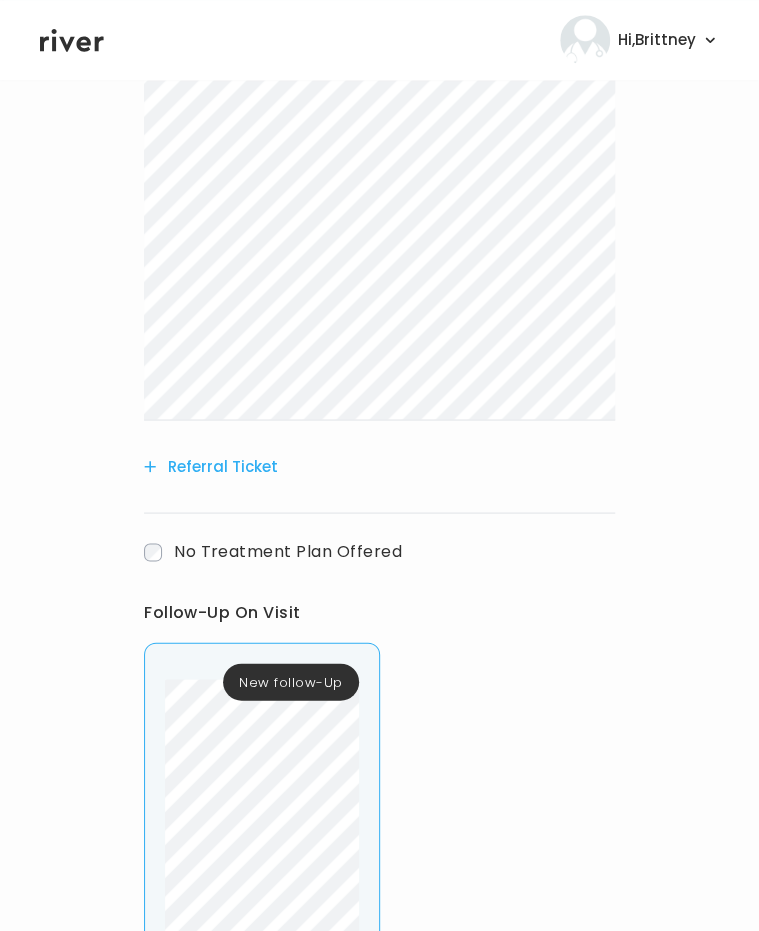 scroll, scrollTop: 1030, scrollLeft: 0, axis: vertical 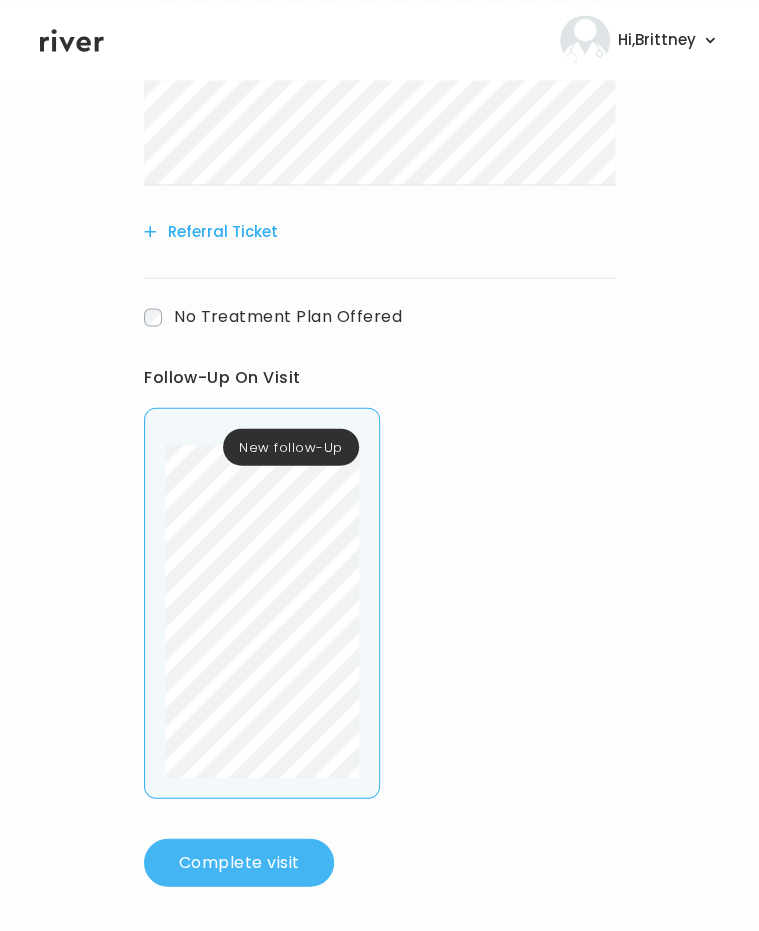 click on "Complete visit" at bounding box center [239, 862] 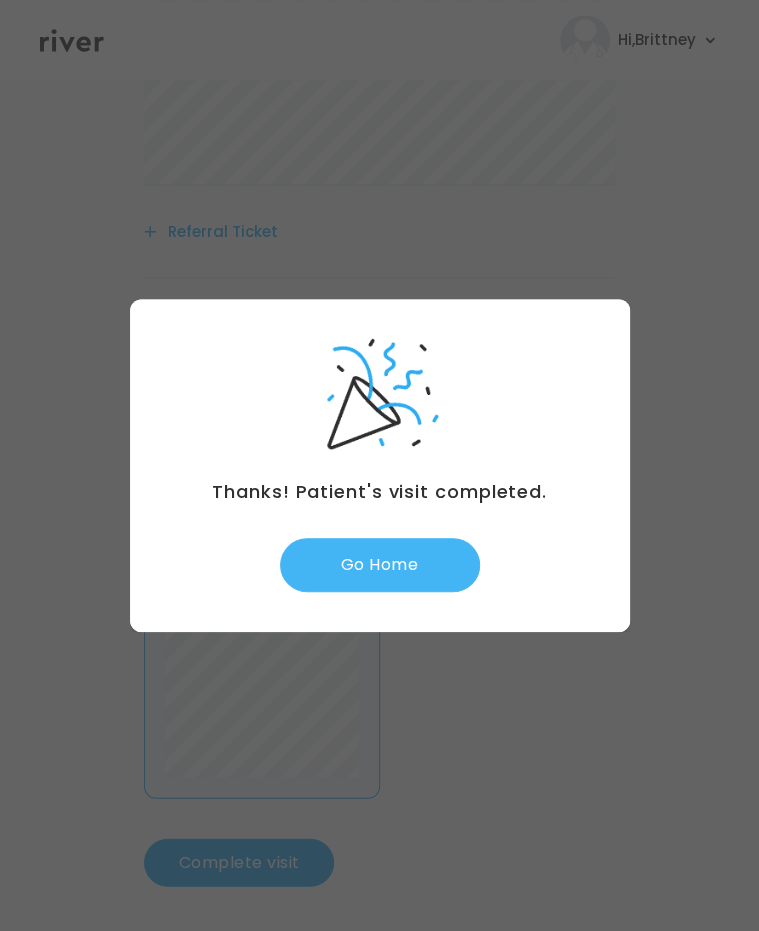 click on "Go Home" at bounding box center (380, 565) 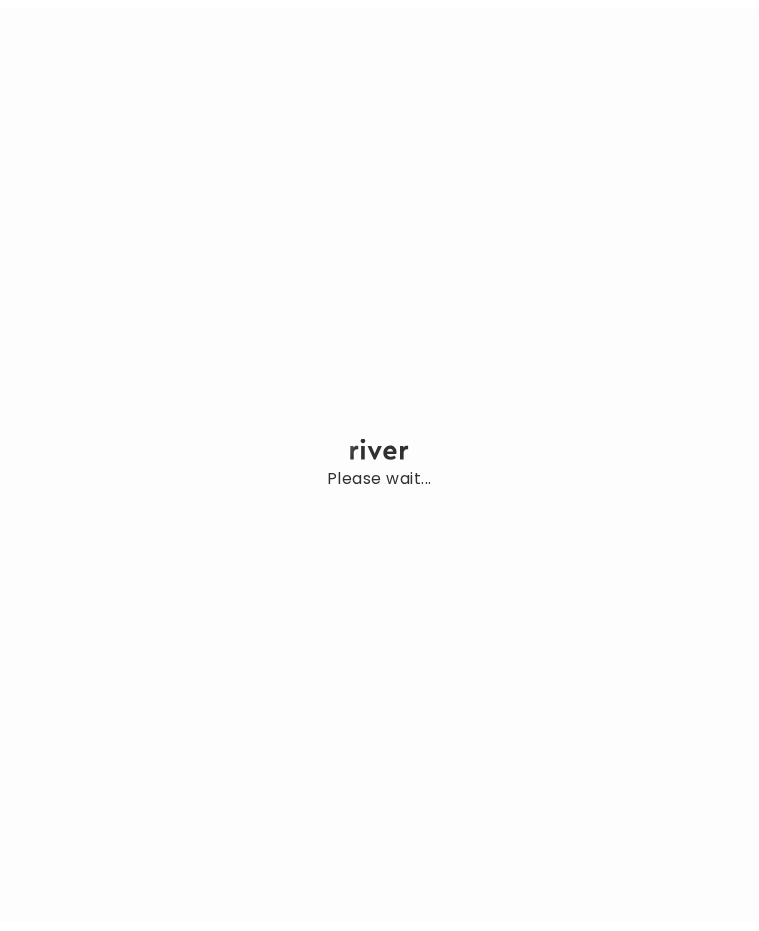 scroll, scrollTop: 0, scrollLeft: 0, axis: both 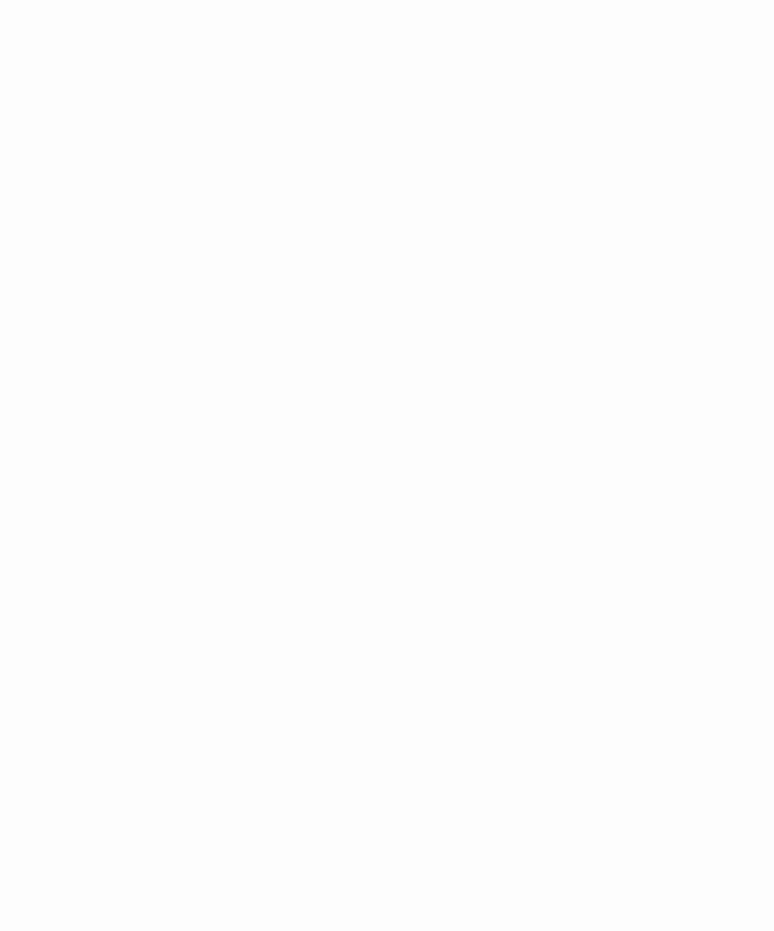click at bounding box center (387, 465) 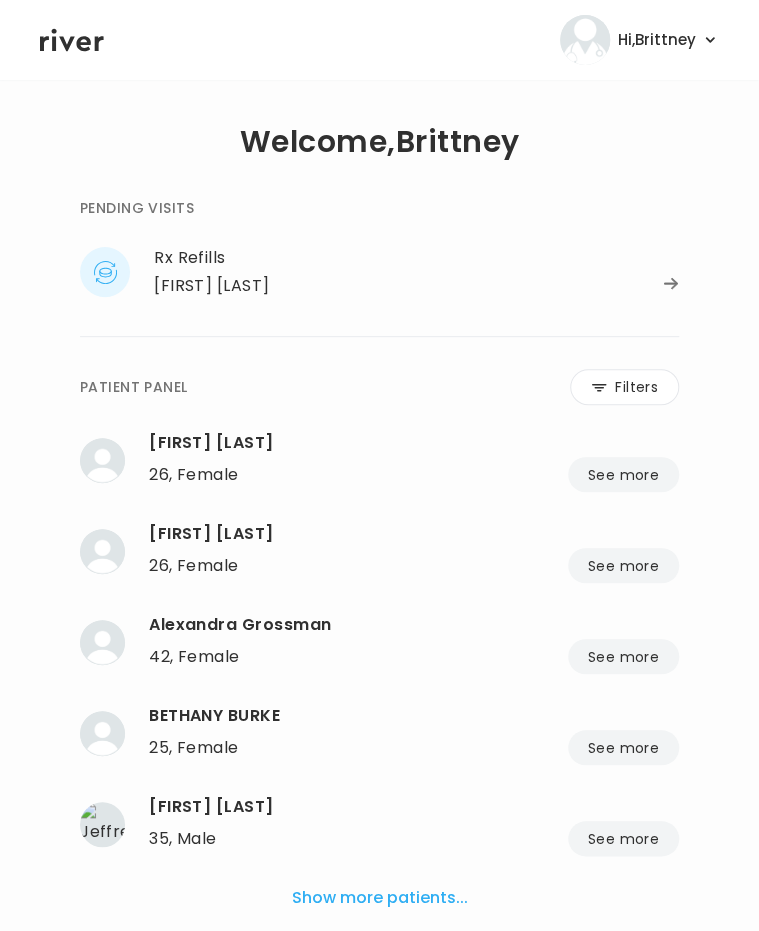 click on "26, Female See more" at bounding box center [414, 565] 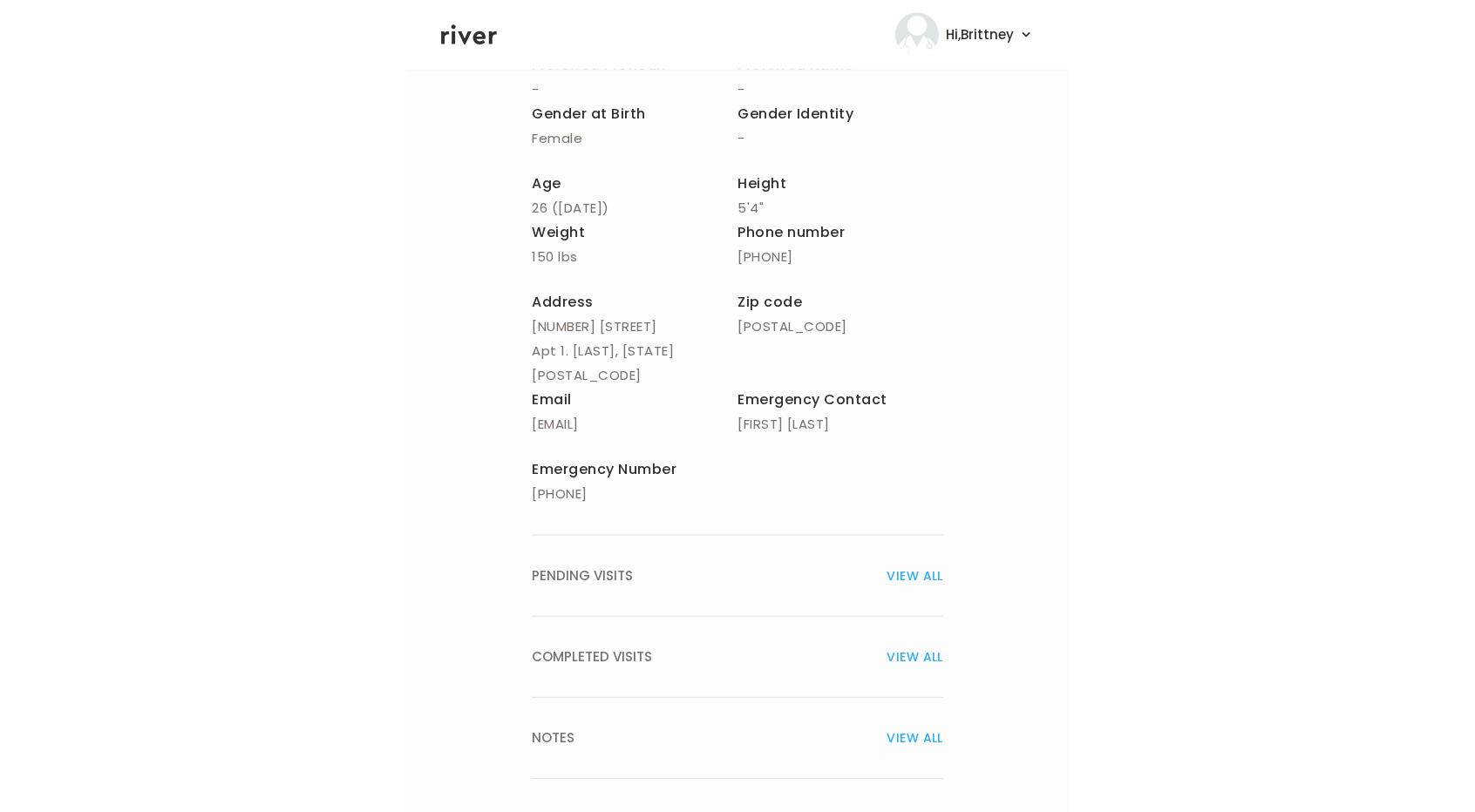 scroll, scrollTop: 0, scrollLeft: 0, axis: both 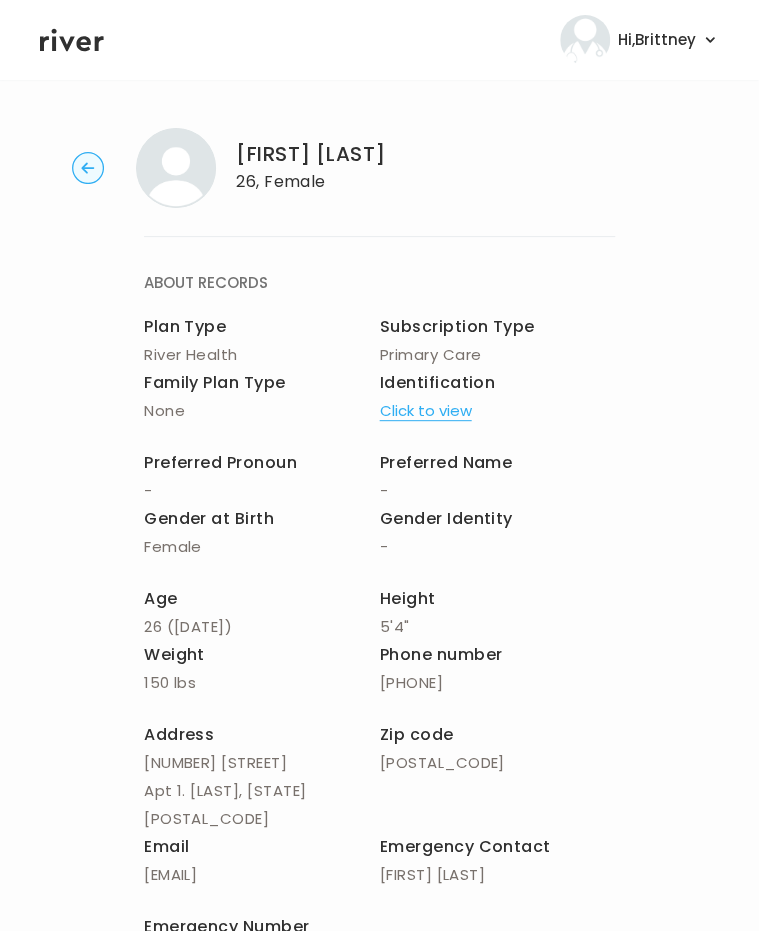click 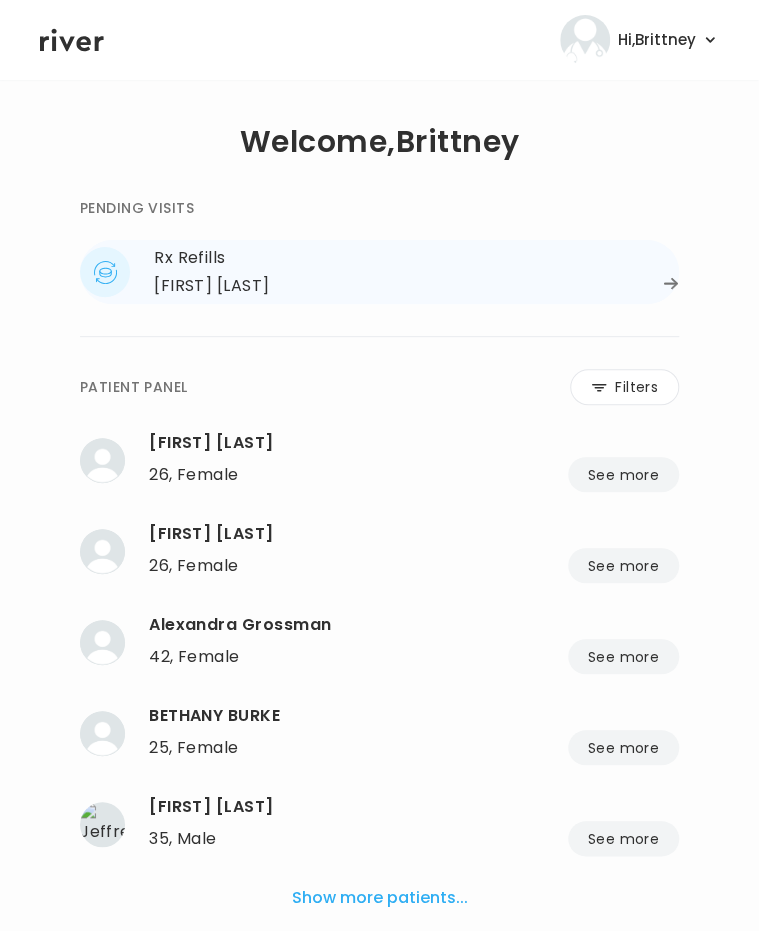 click on "Rx Refills" at bounding box center [416, 258] 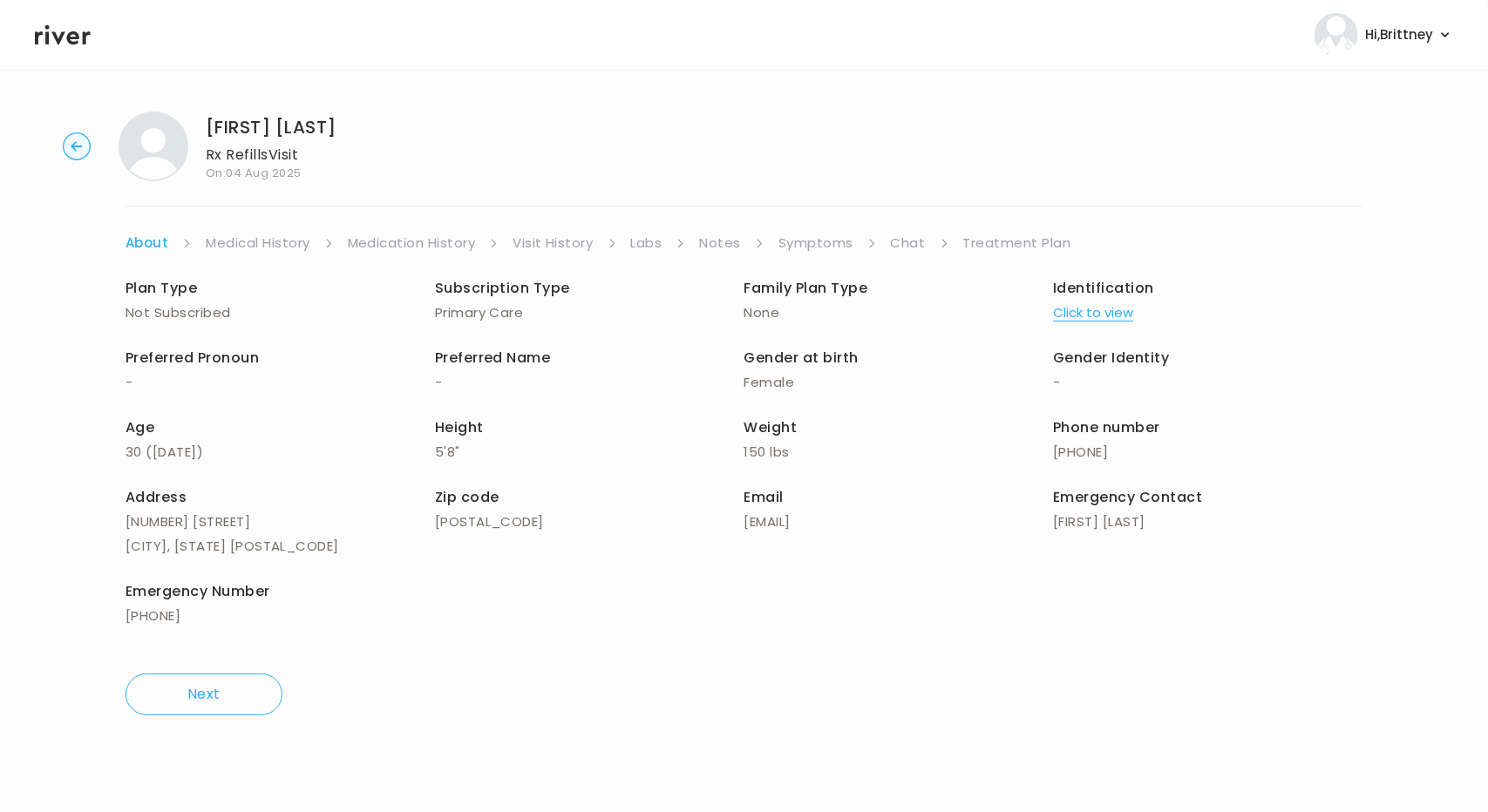 click on "Treatment Plan" at bounding box center [1017, 243] 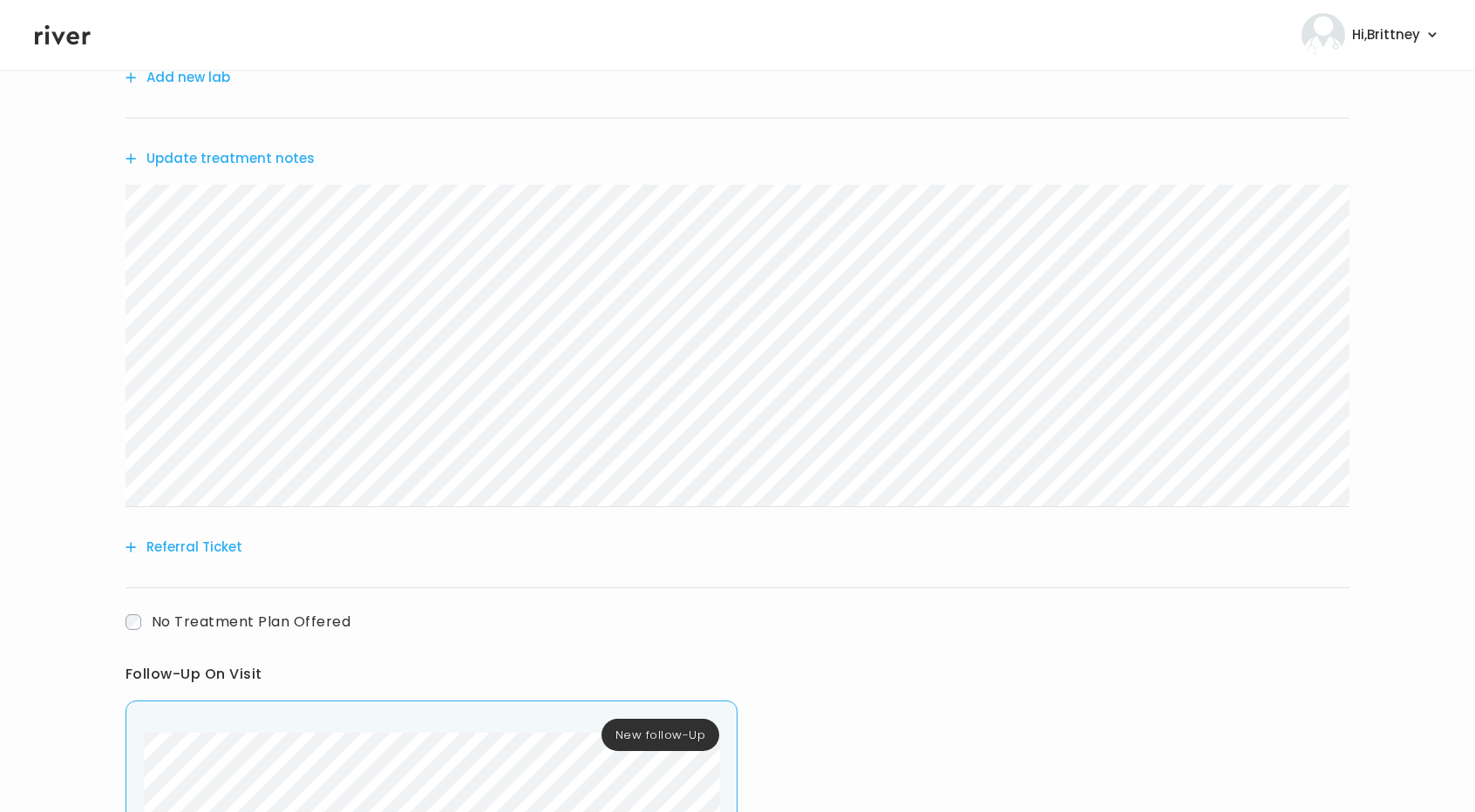 scroll, scrollTop: 700, scrollLeft: 0, axis: vertical 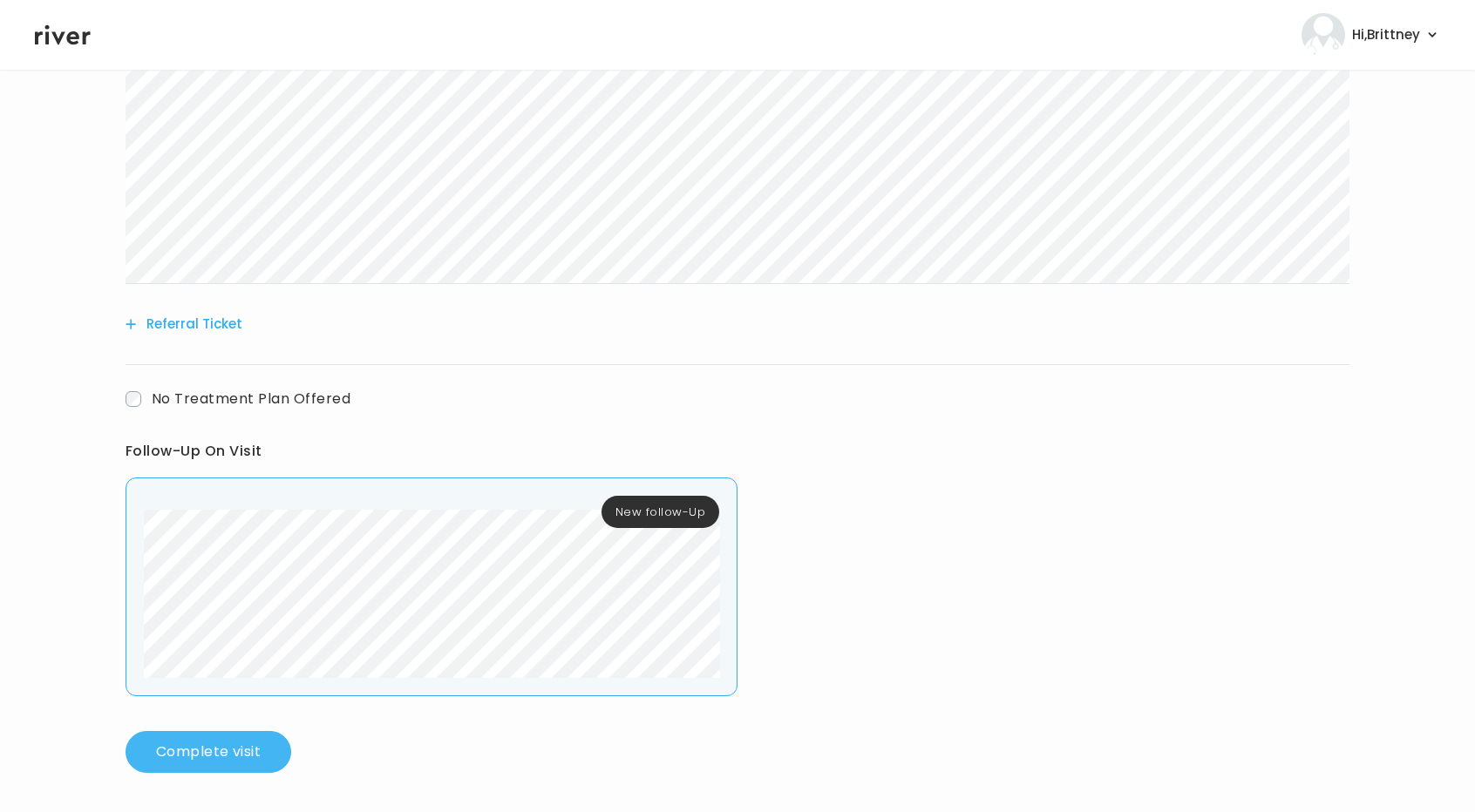click on "Complete visit" at bounding box center [208, 752] 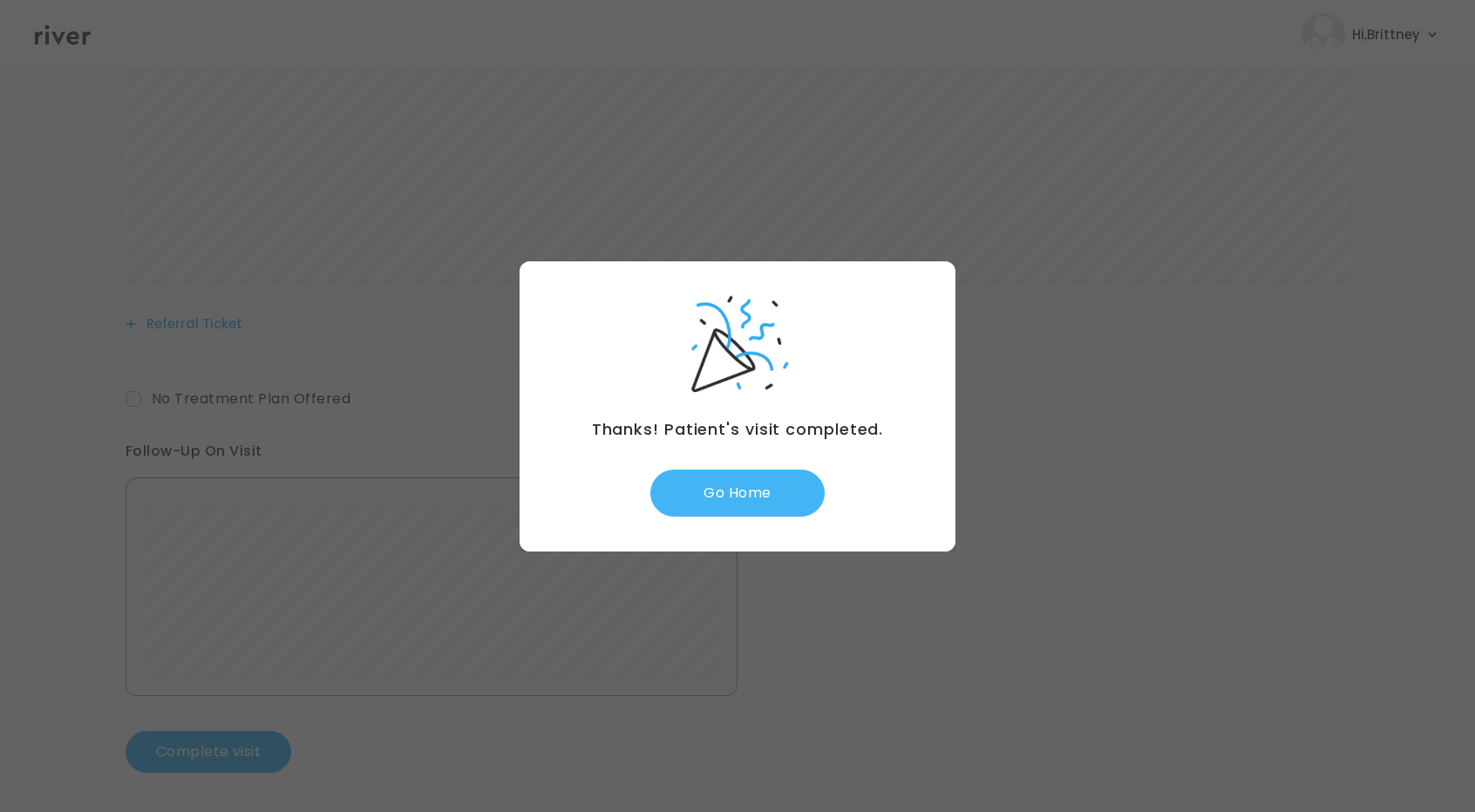 click on "Go Home" at bounding box center [738, 493] 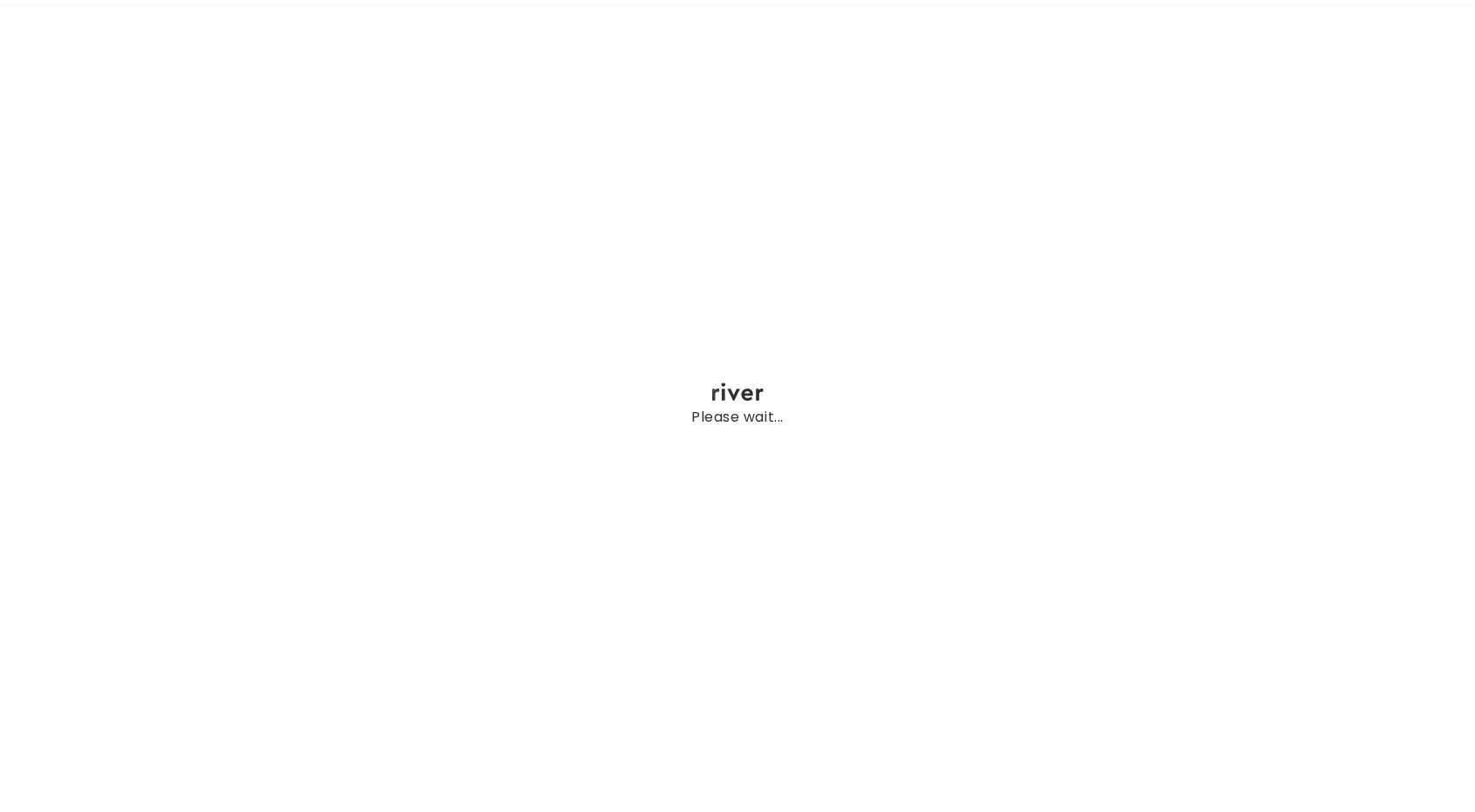 scroll, scrollTop: 0, scrollLeft: 0, axis: both 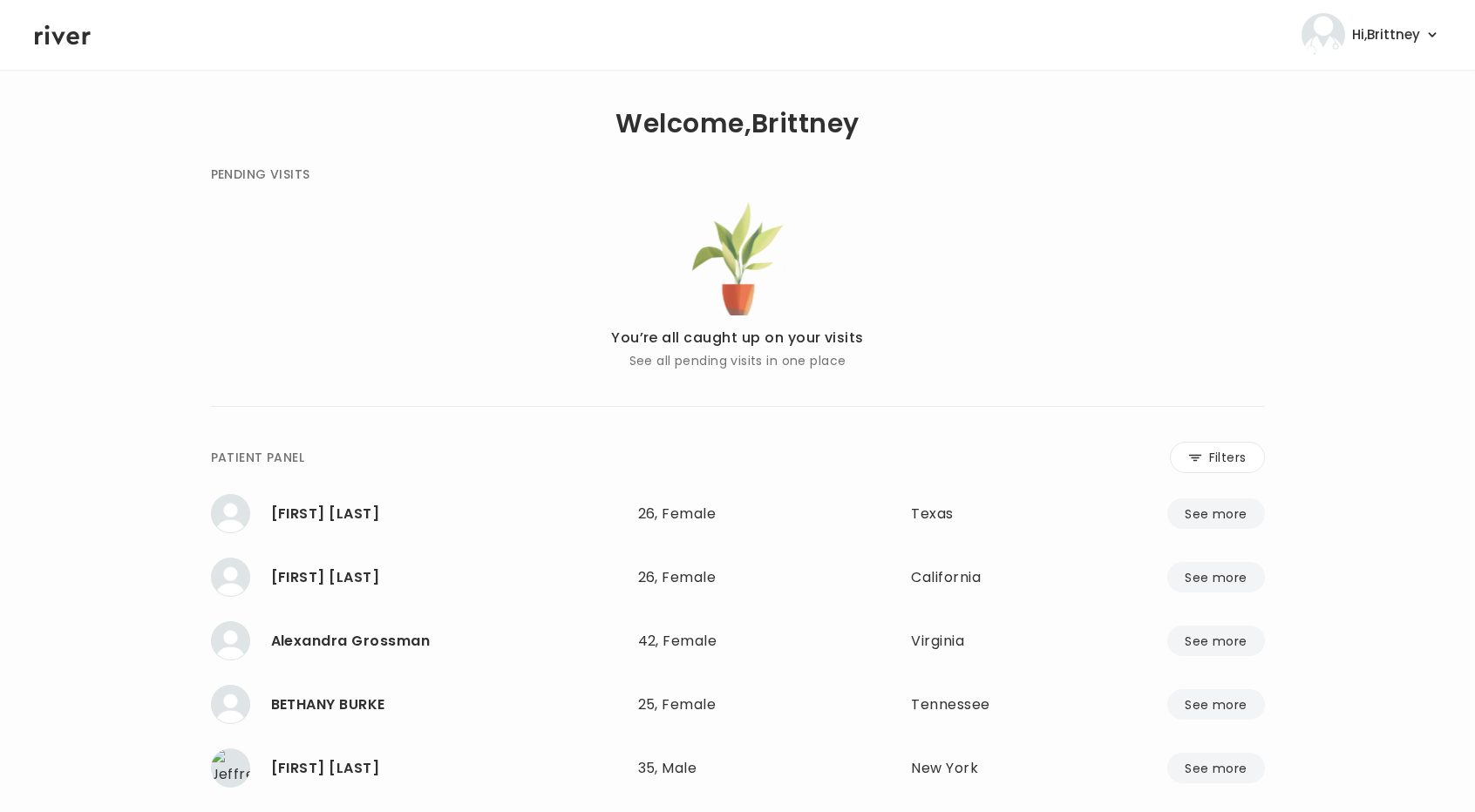 click on "**********" at bounding box center [738, 656] 